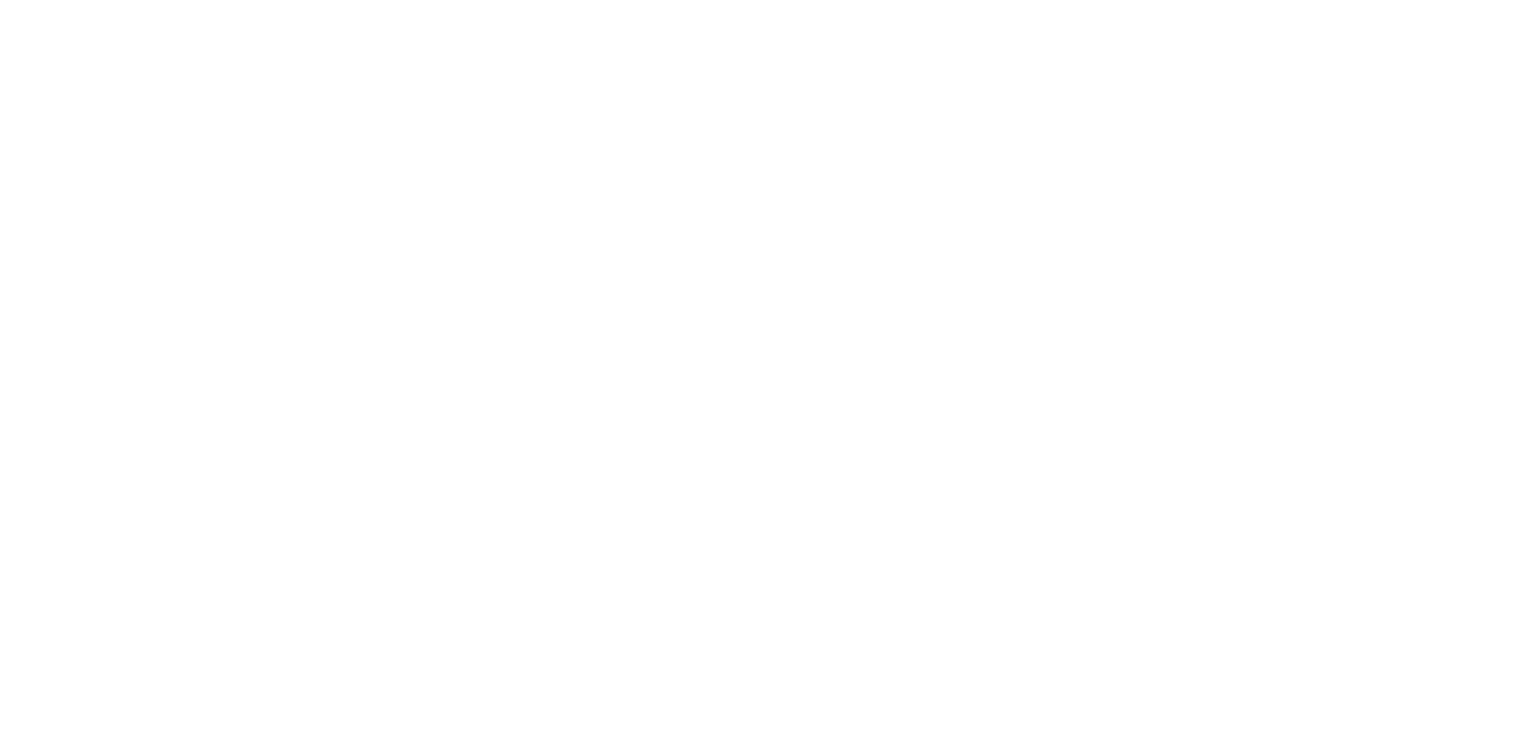 scroll, scrollTop: 0, scrollLeft: 0, axis: both 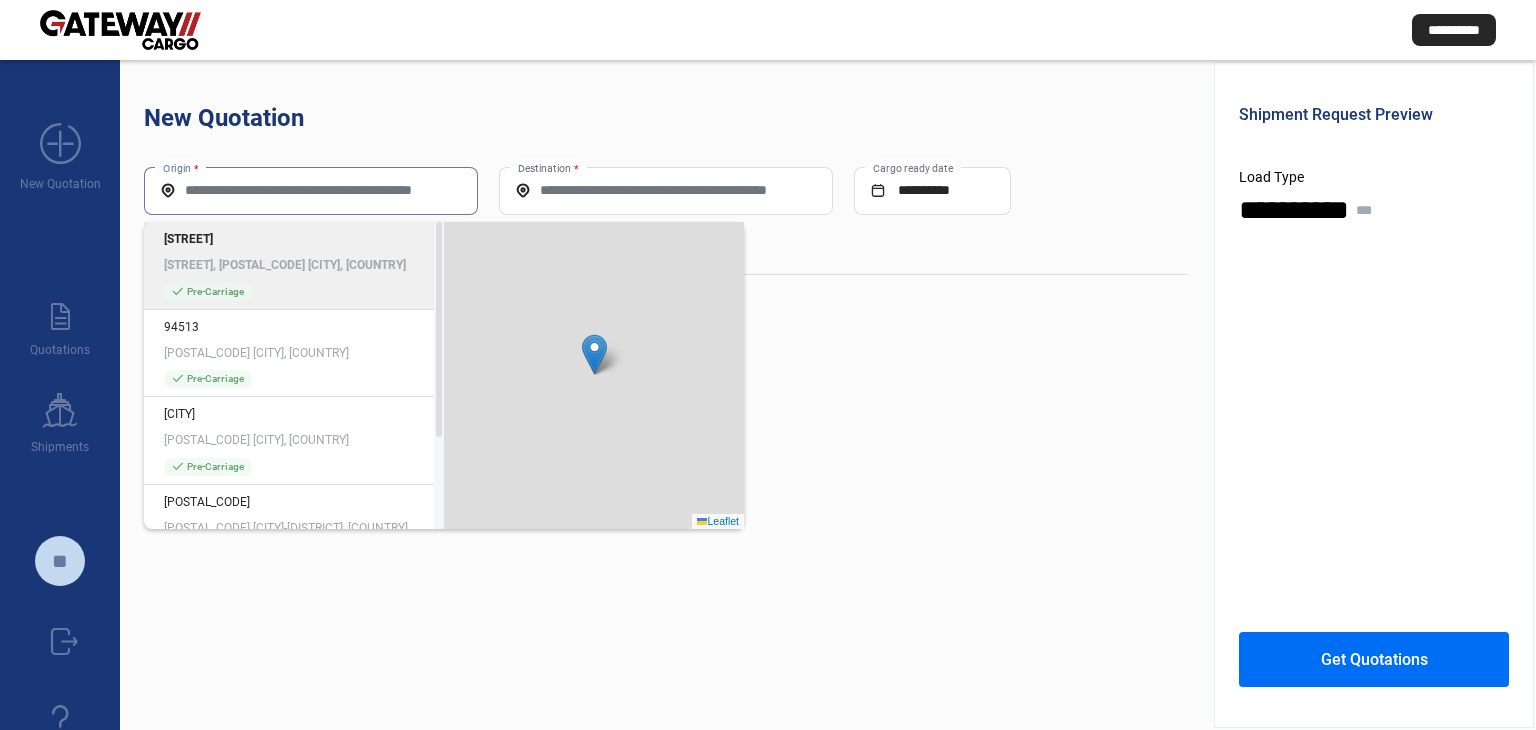 click on "Origin *" at bounding box center [311, 190] 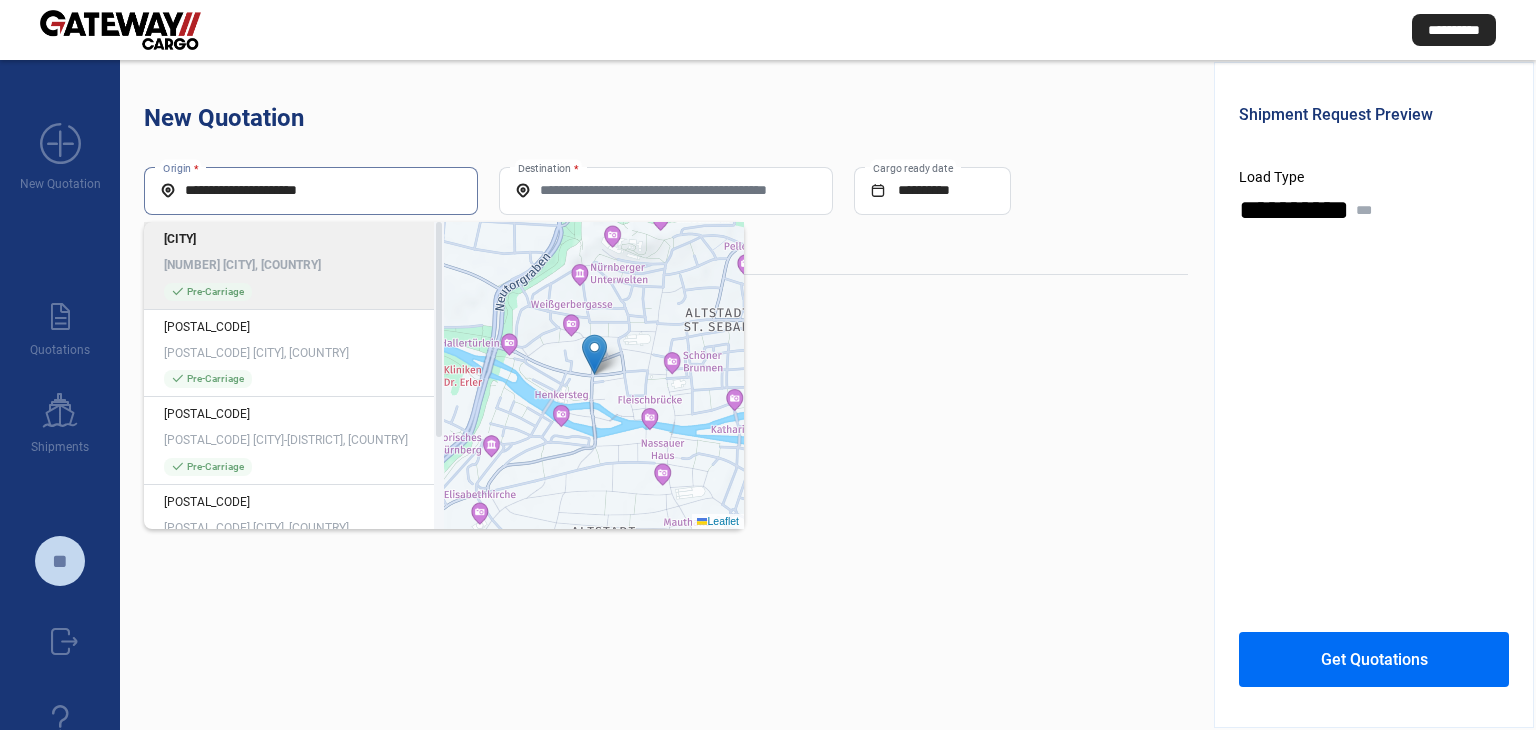 type on "**********" 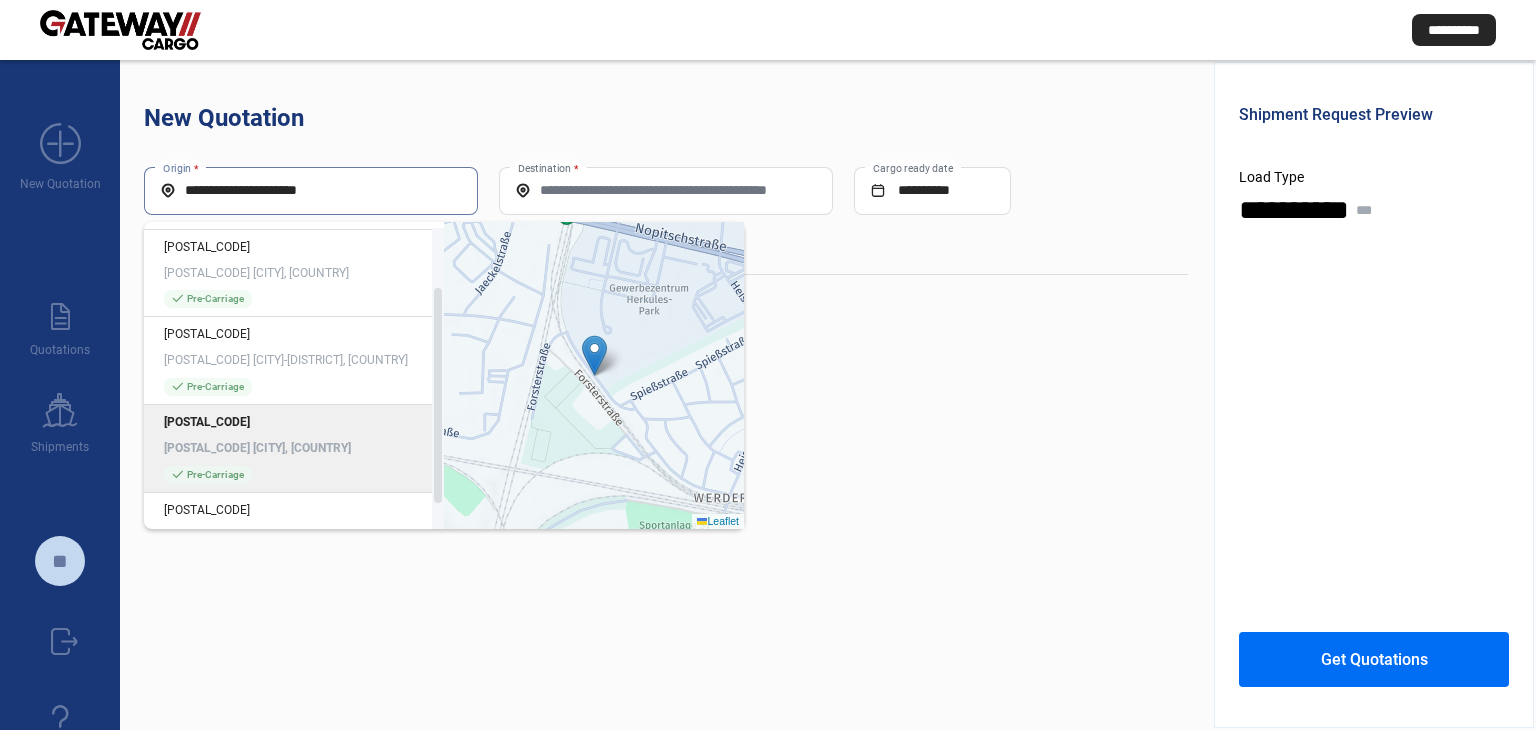 scroll, scrollTop: 86, scrollLeft: 0, axis: vertical 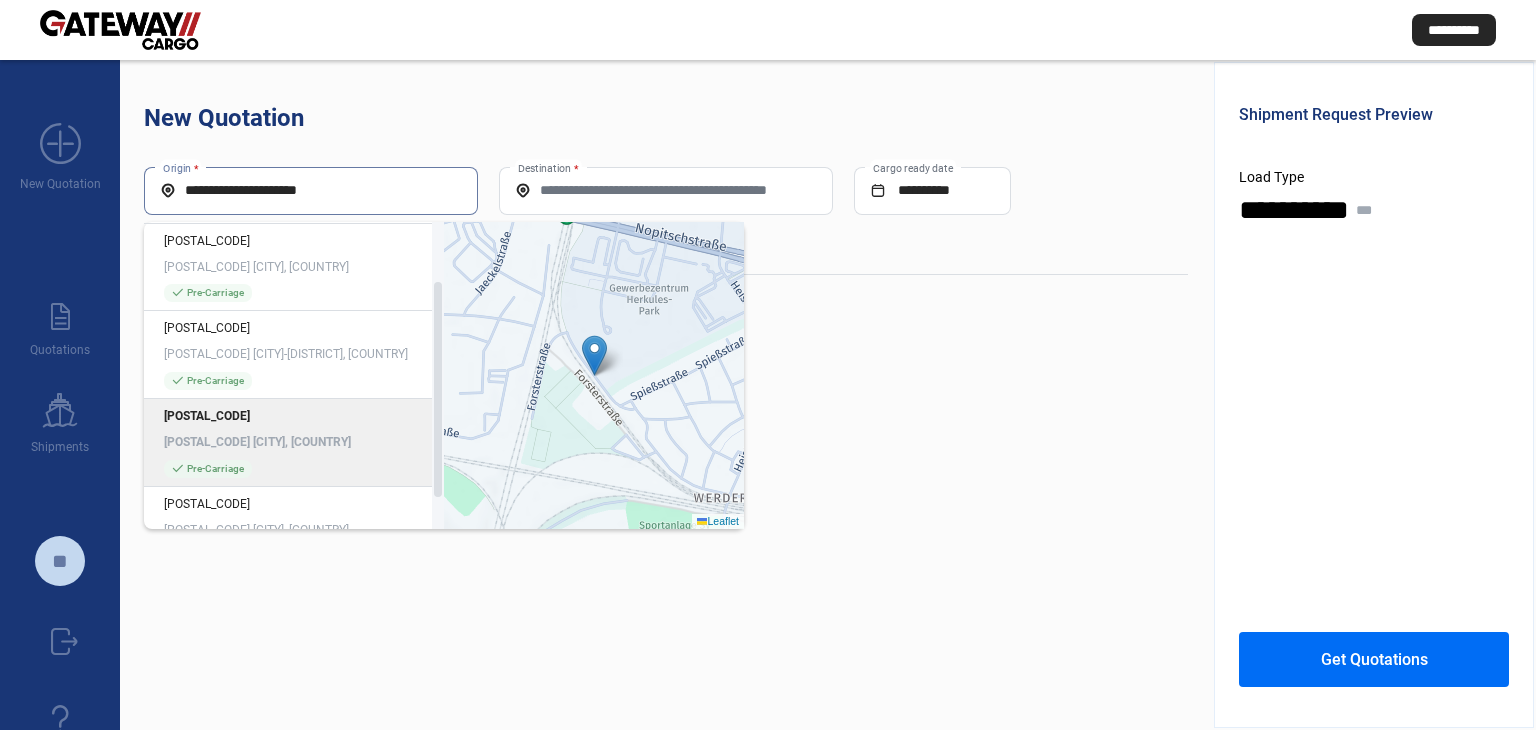 drag, startPoint x: 436, startPoint y: 426, endPoint x: 436, endPoint y: 487, distance: 61 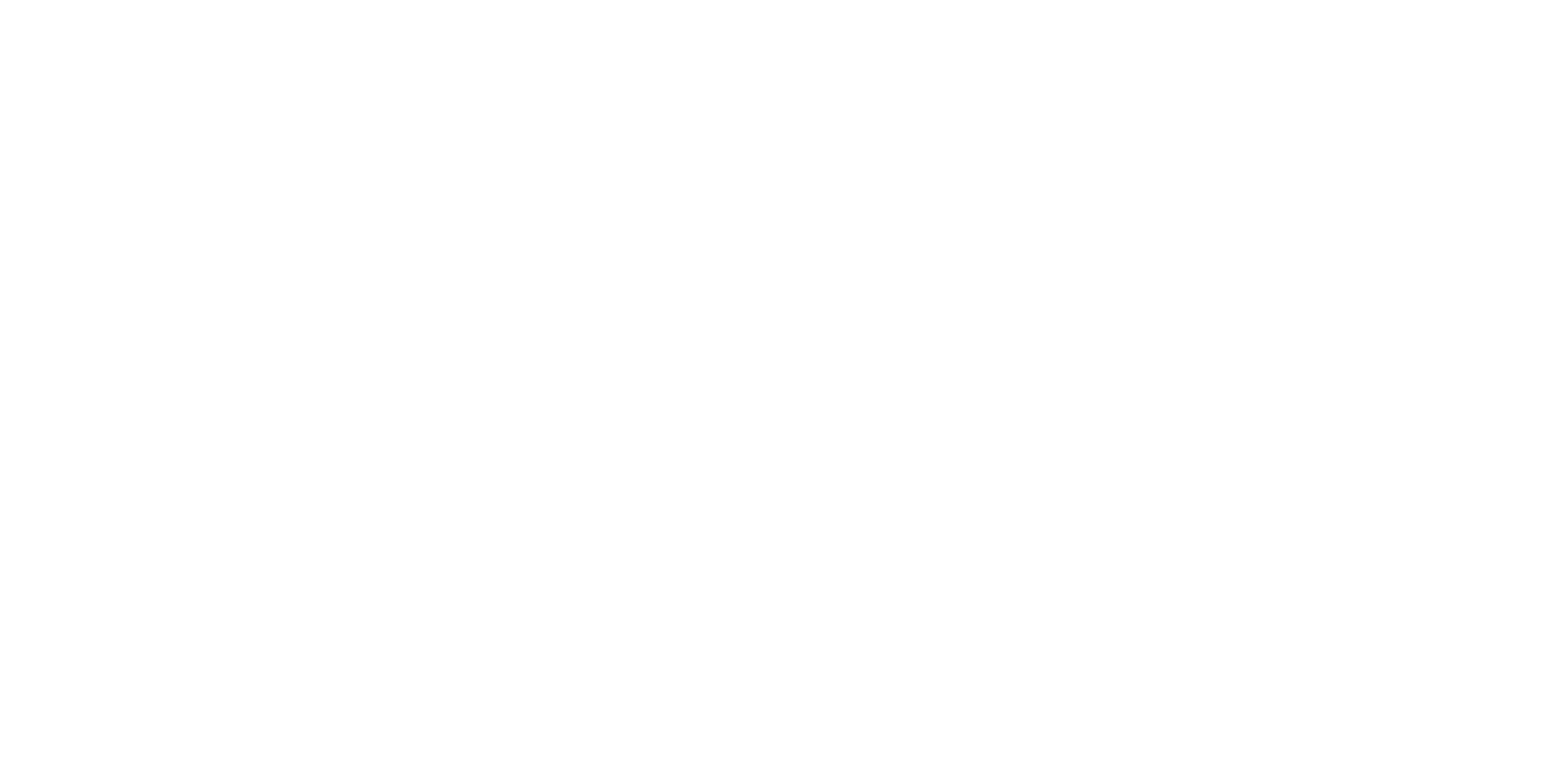 scroll, scrollTop: 0, scrollLeft: 0, axis: both 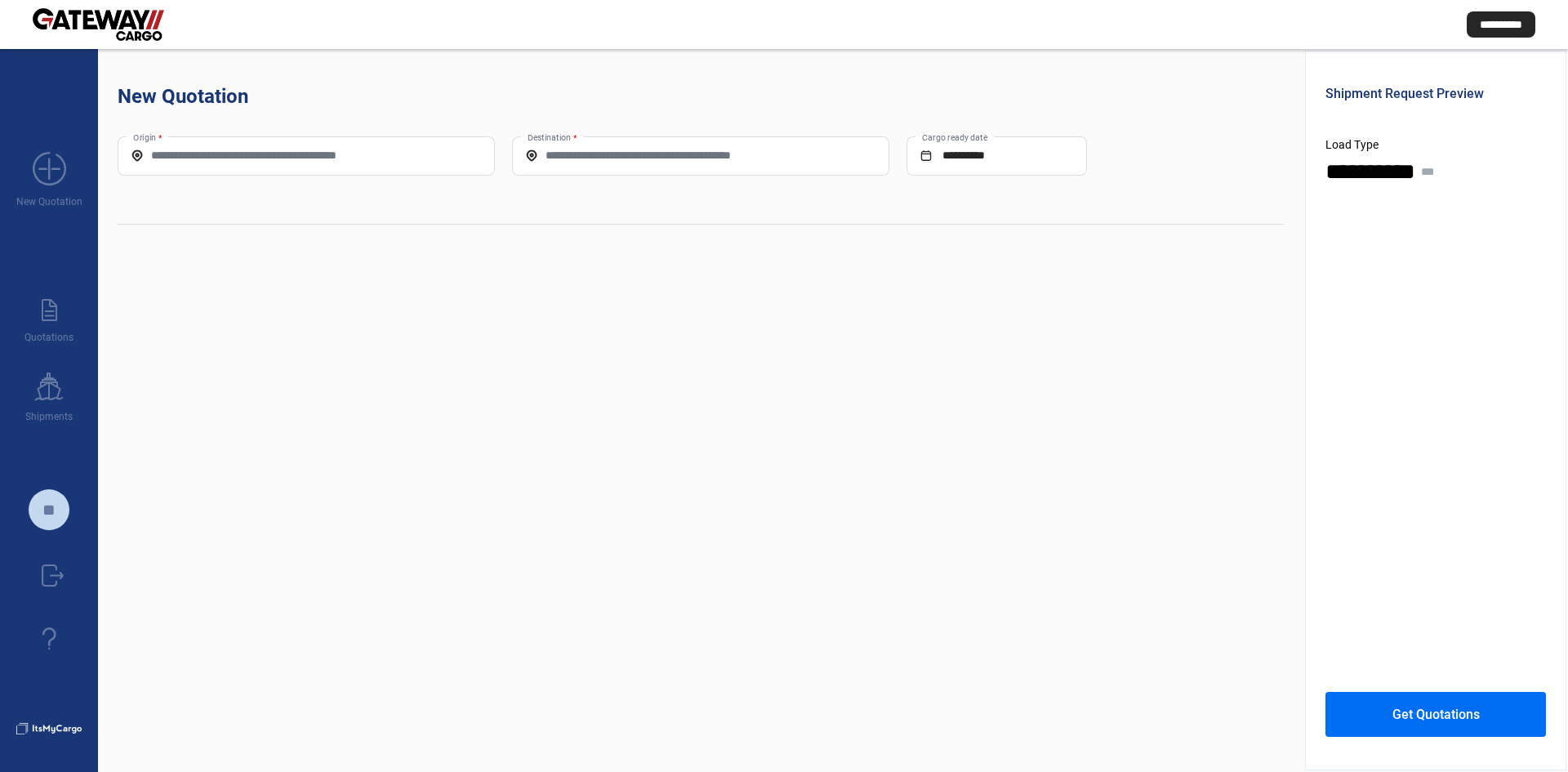 click on "Origin *" at bounding box center [306, 155] 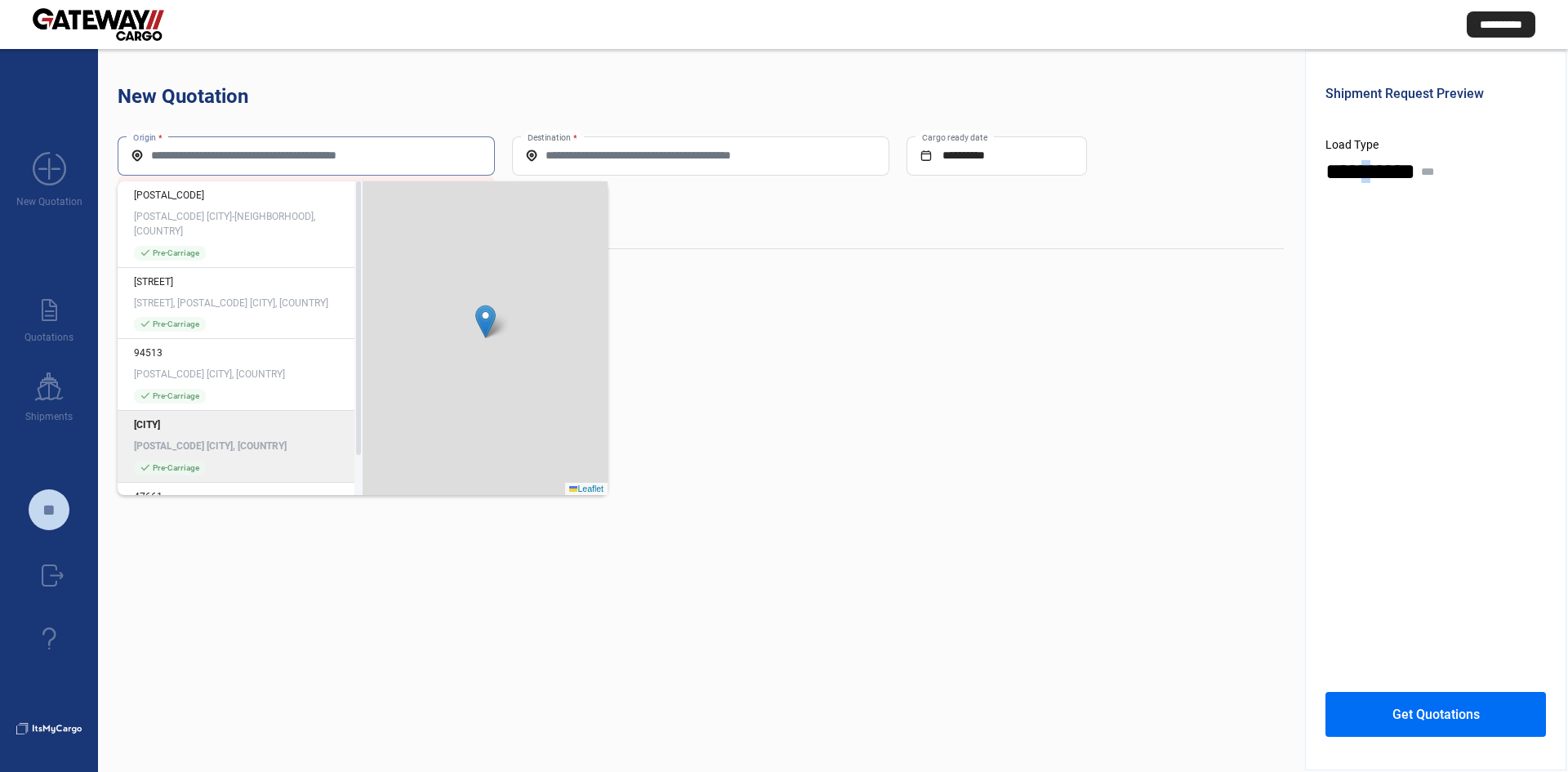 drag, startPoint x: 1335, startPoint y: 443, endPoint x: 1321, endPoint y: 438, distance: 14.866069 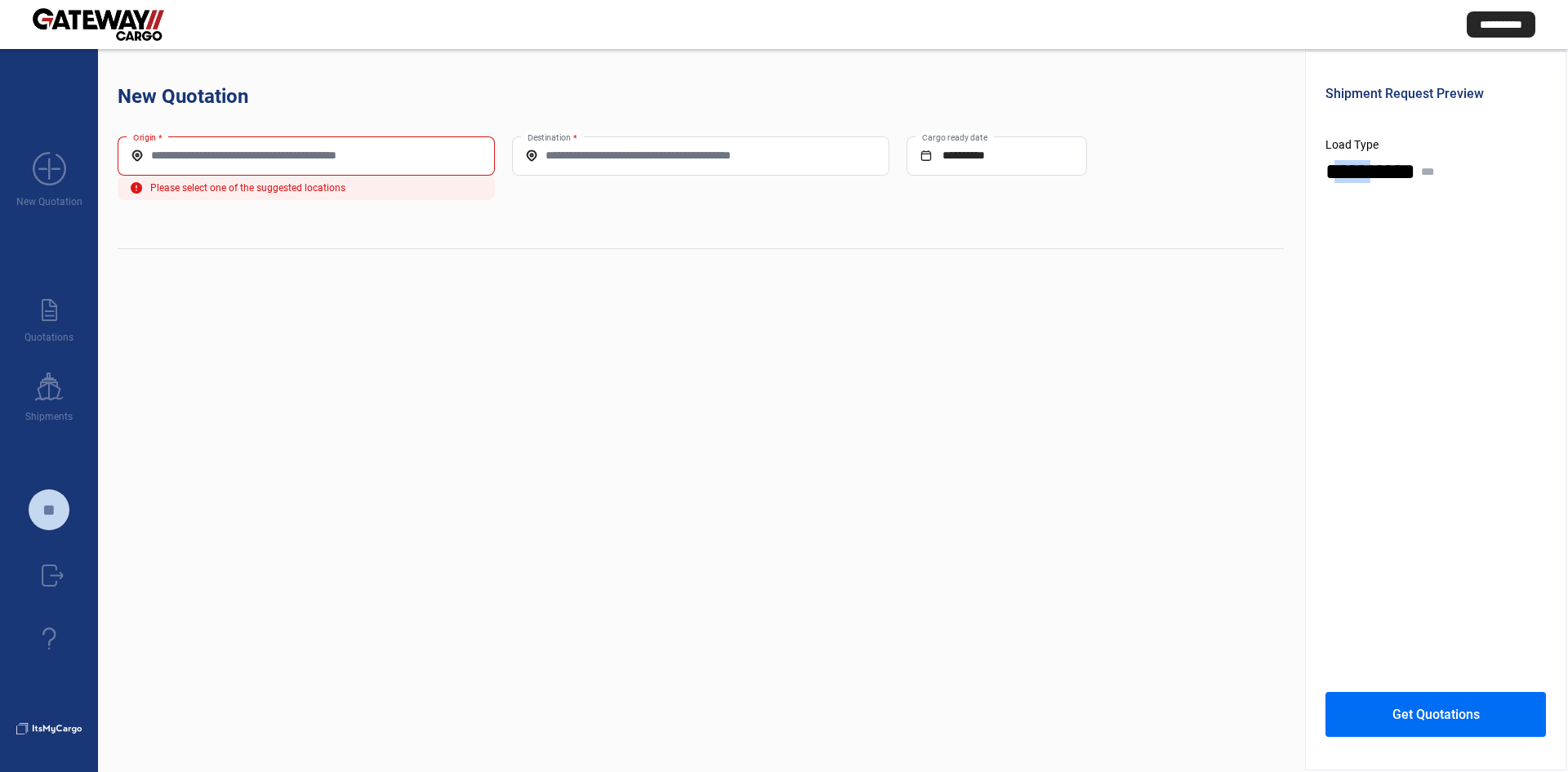 drag, startPoint x: 178, startPoint y: 147, endPoint x: 395, endPoint y: 158, distance: 217.27862 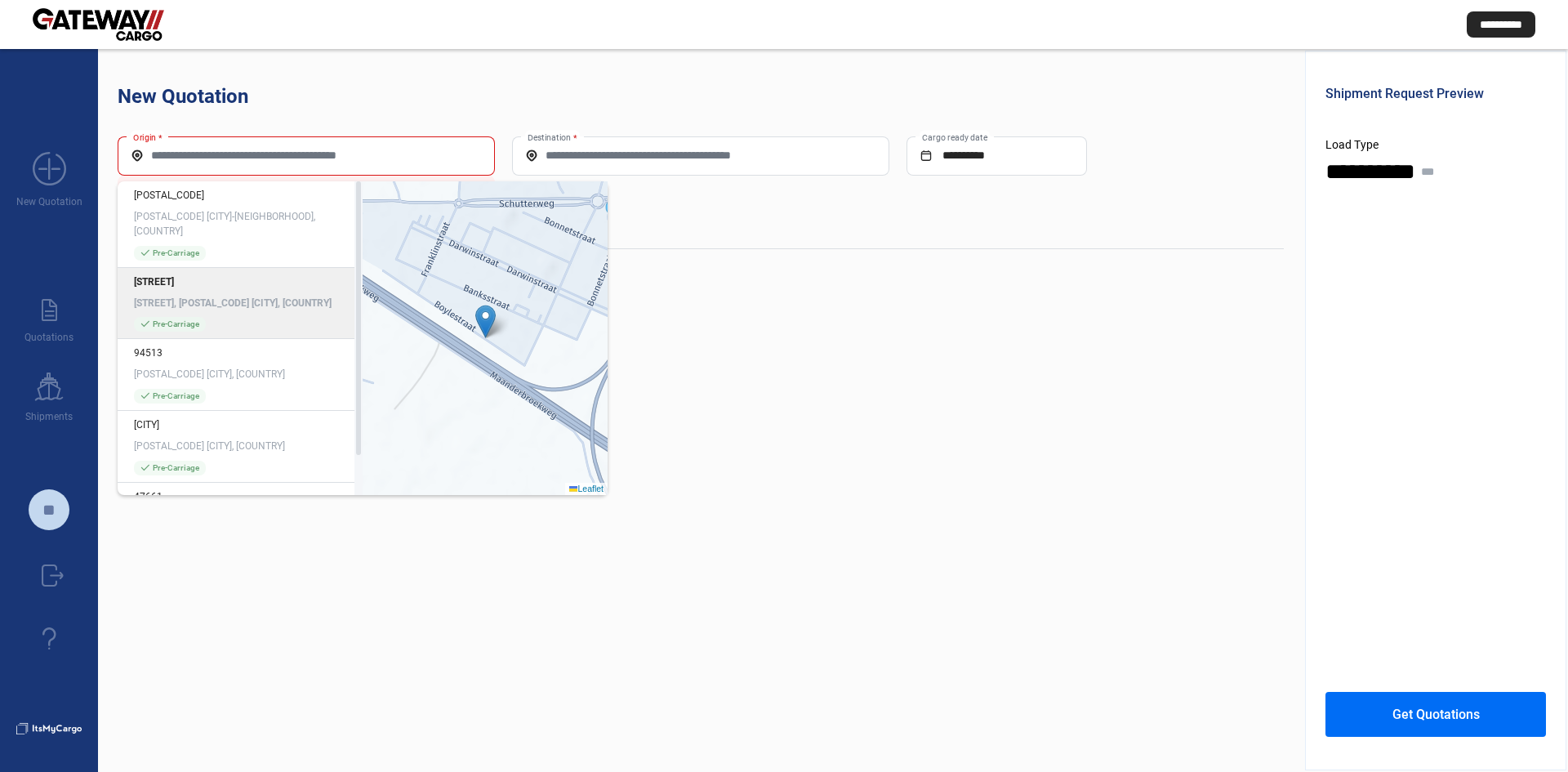 click on "Boylestraat Boylestraat, 6718 XM Ede, Netherlands check_mark  Pre-Carriage" 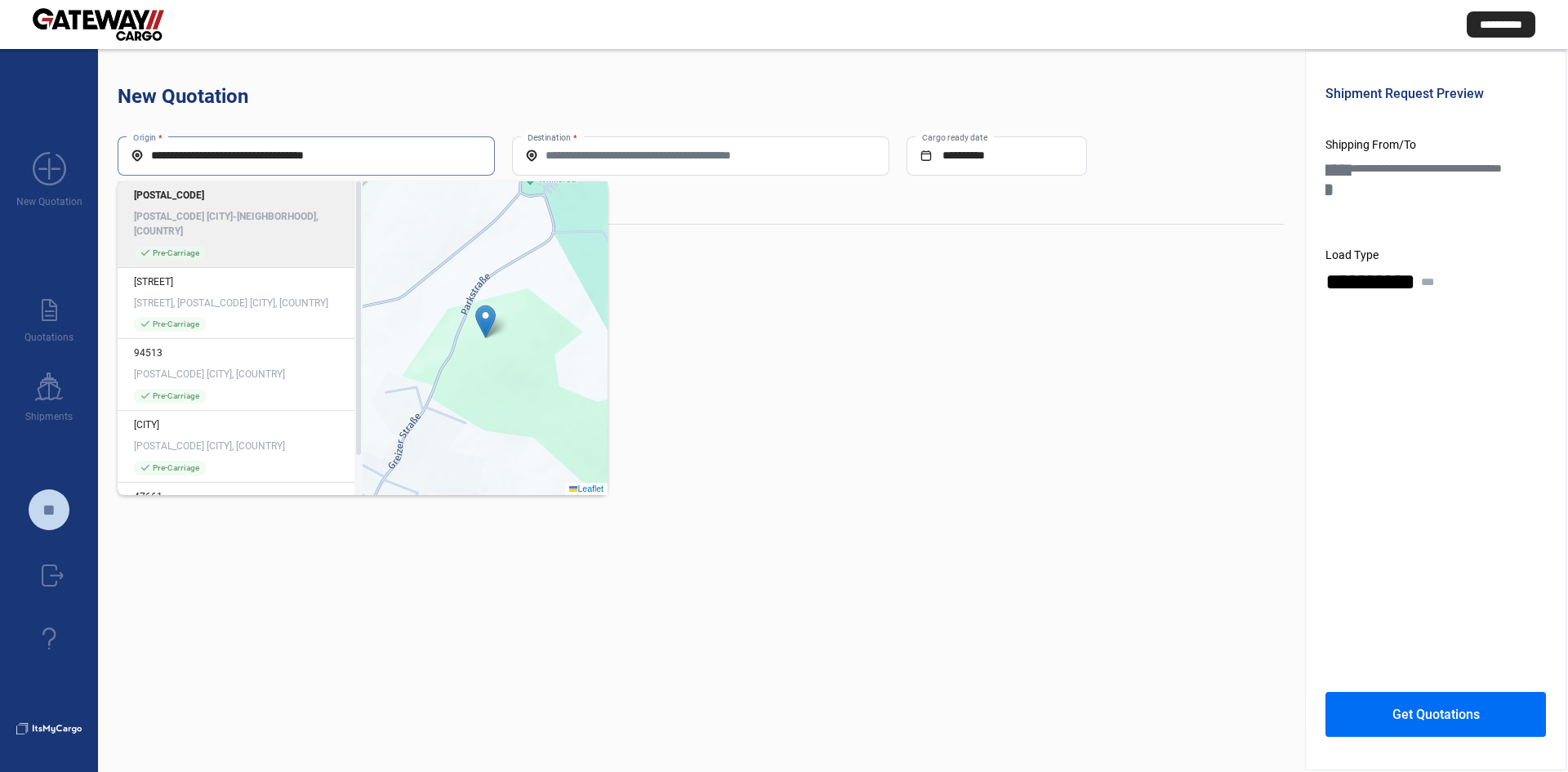 drag, startPoint x: 386, startPoint y: 155, endPoint x: 101, endPoint y: 158, distance: 285.0158 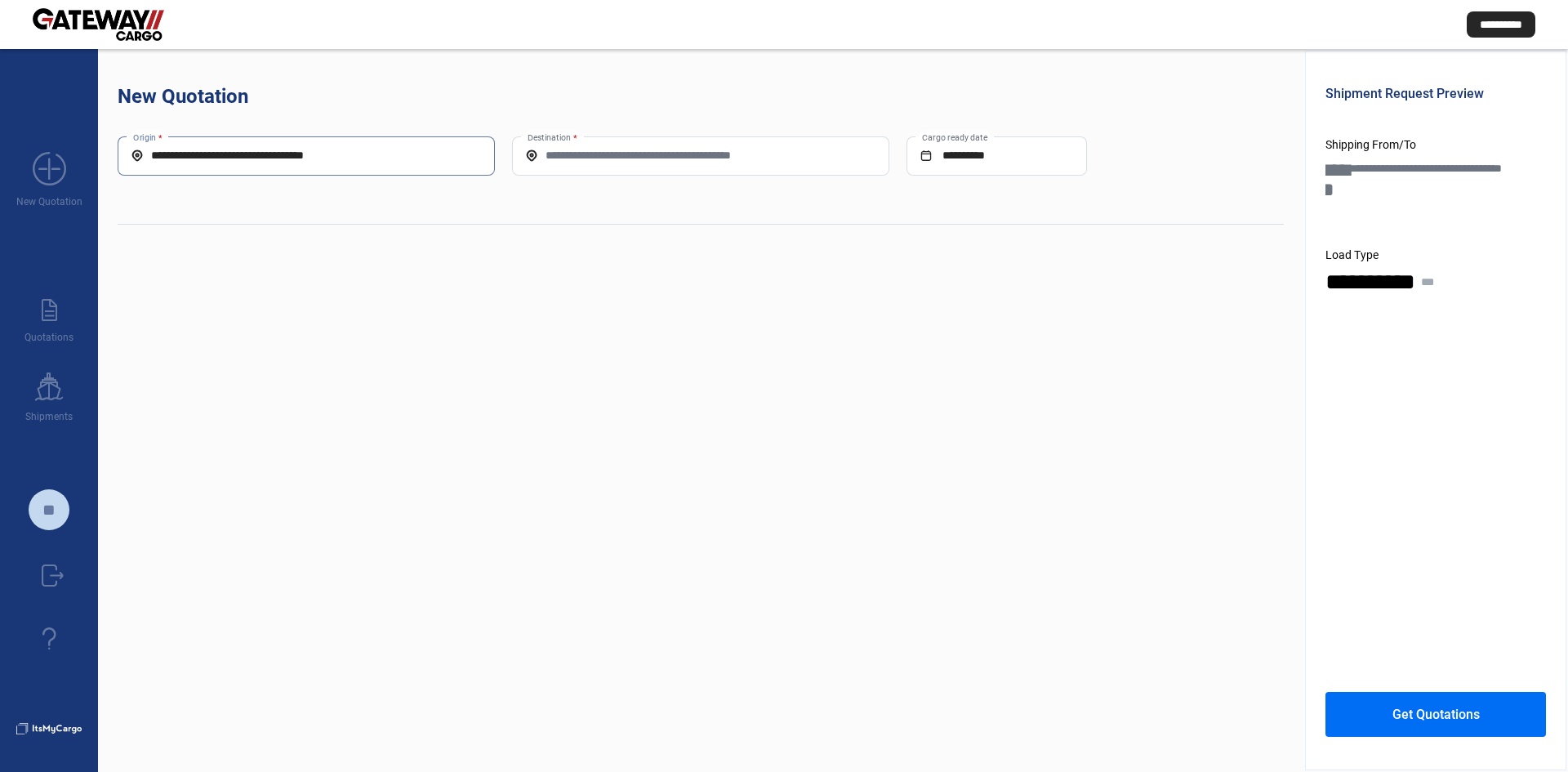 paste 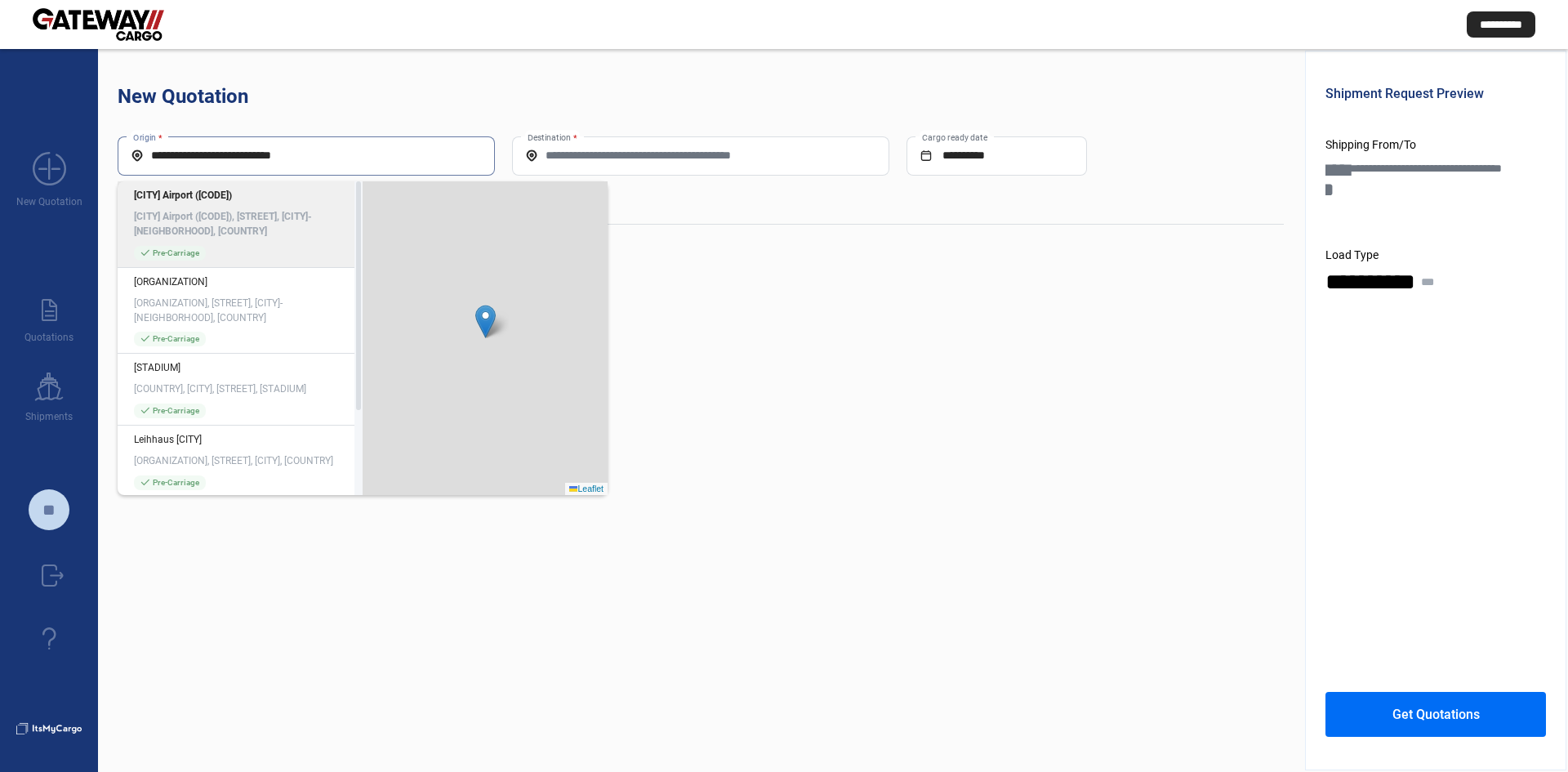 drag, startPoint x: 206, startPoint y: 156, endPoint x: 67, endPoint y: 110, distance: 146.4138 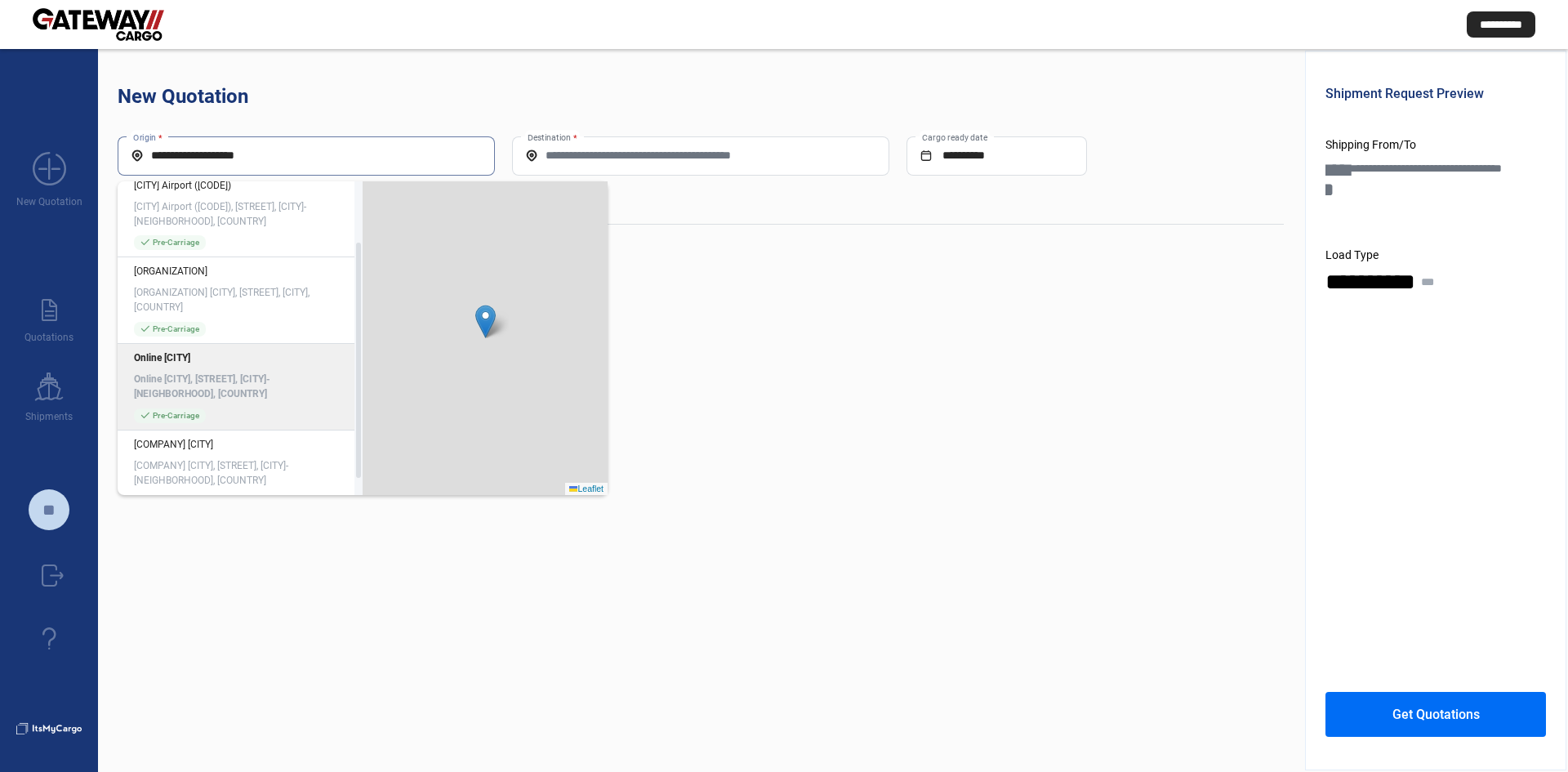 scroll, scrollTop: 20, scrollLeft: 0, axis: vertical 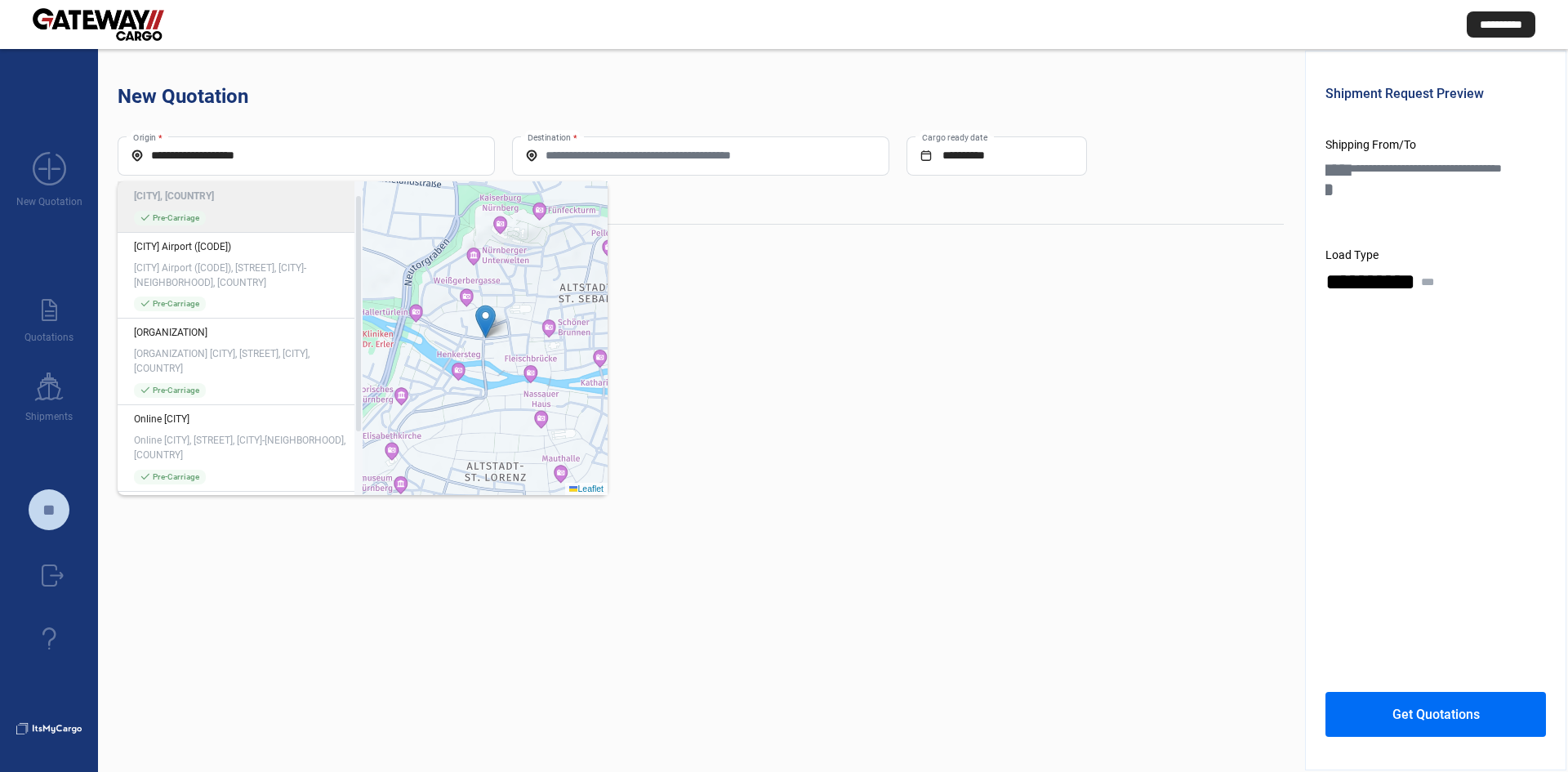click on "Nuremberg Nuremberg, Germany check_mark  Pre-Carriage" 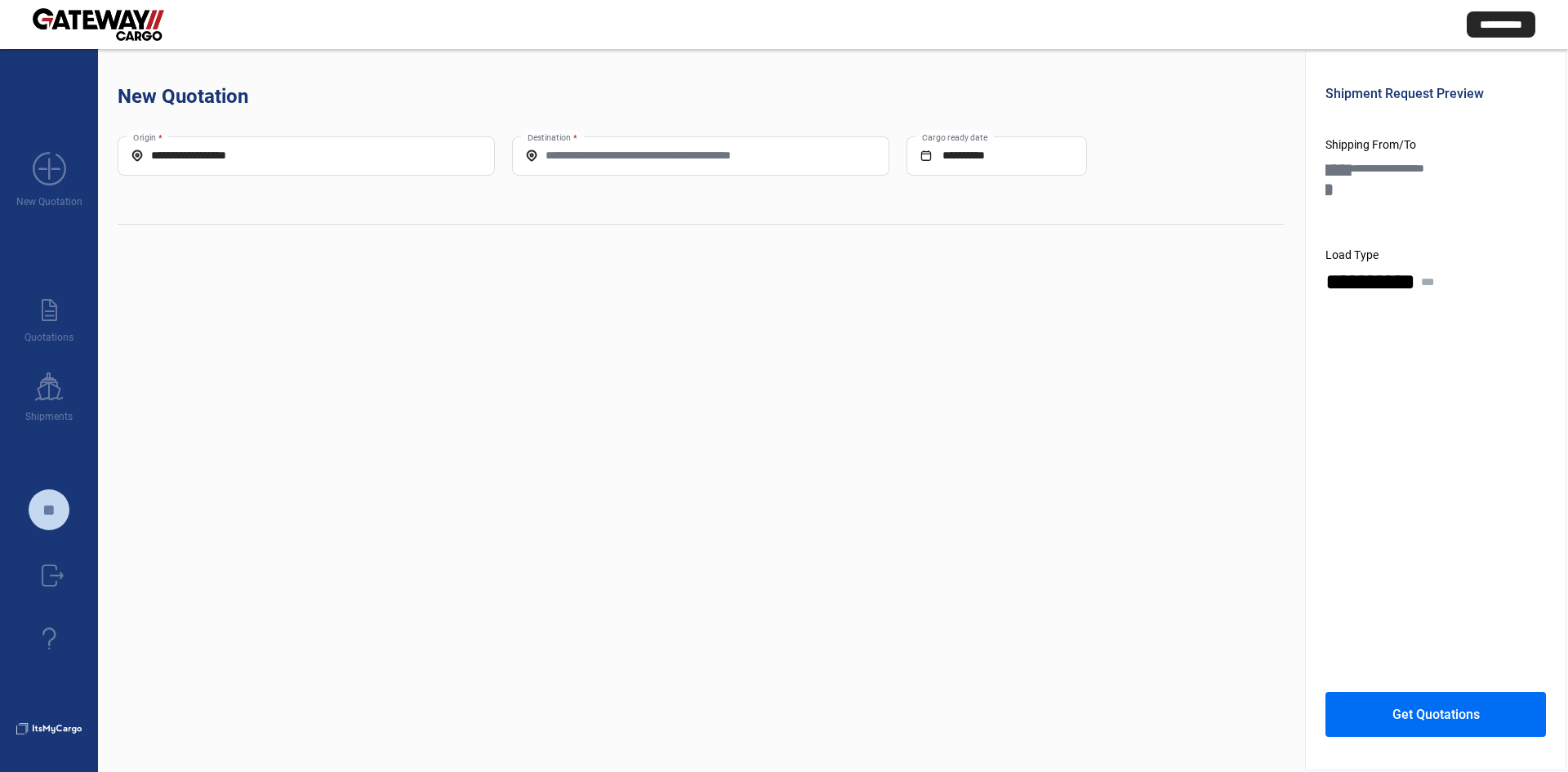 click on "**********" at bounding box center [306, 155] 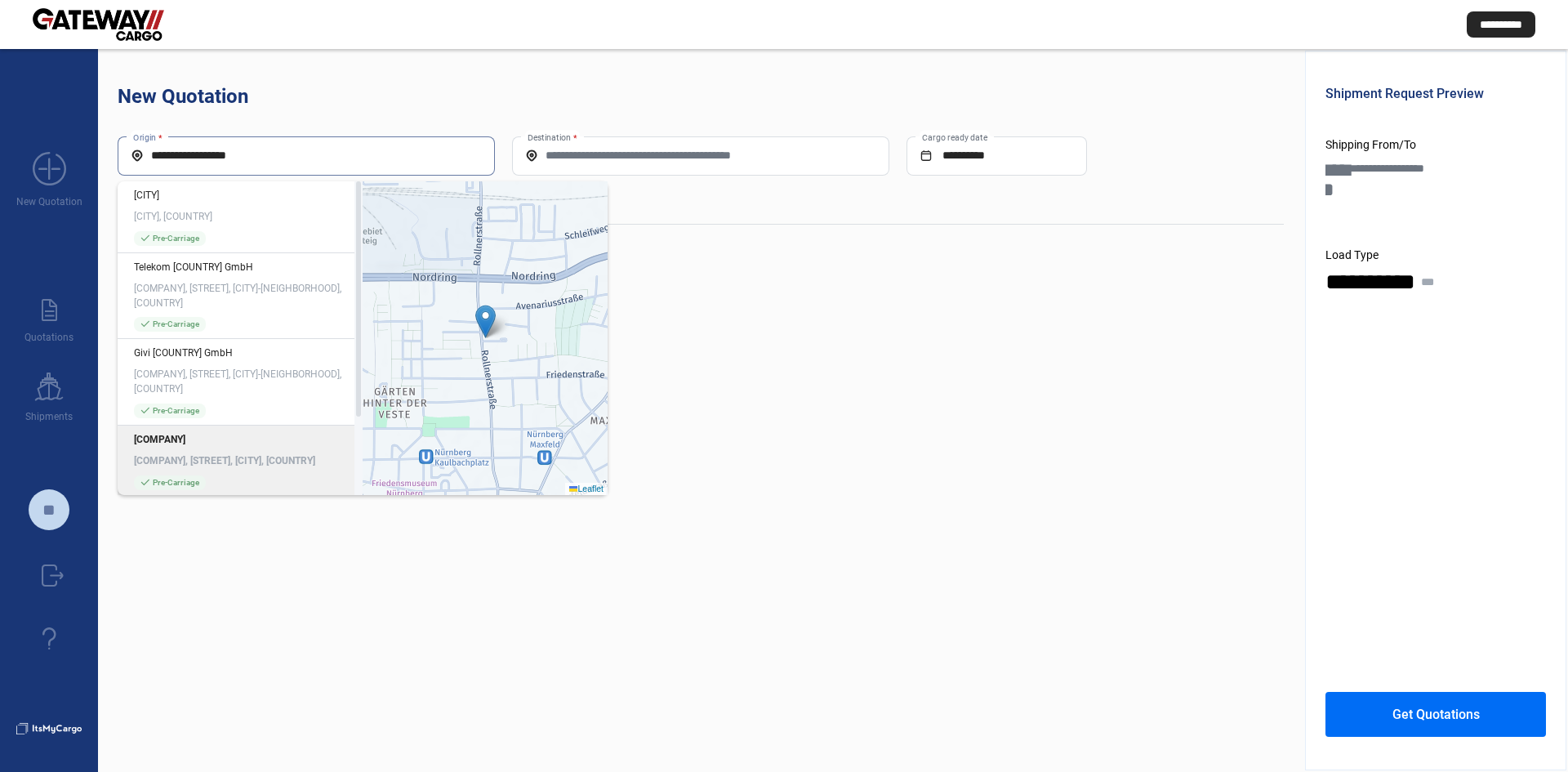 click on "**********" 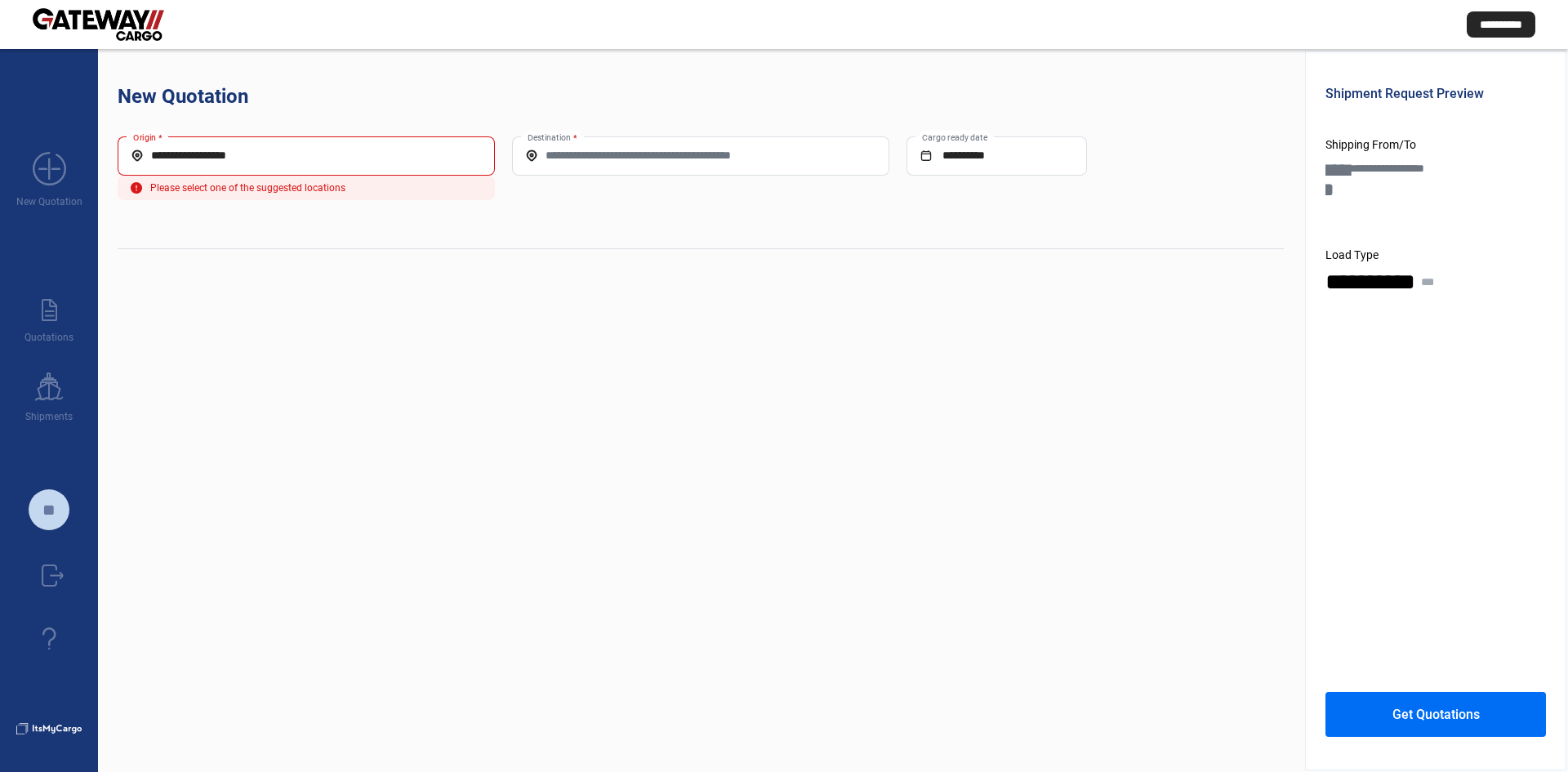 click on "**********" 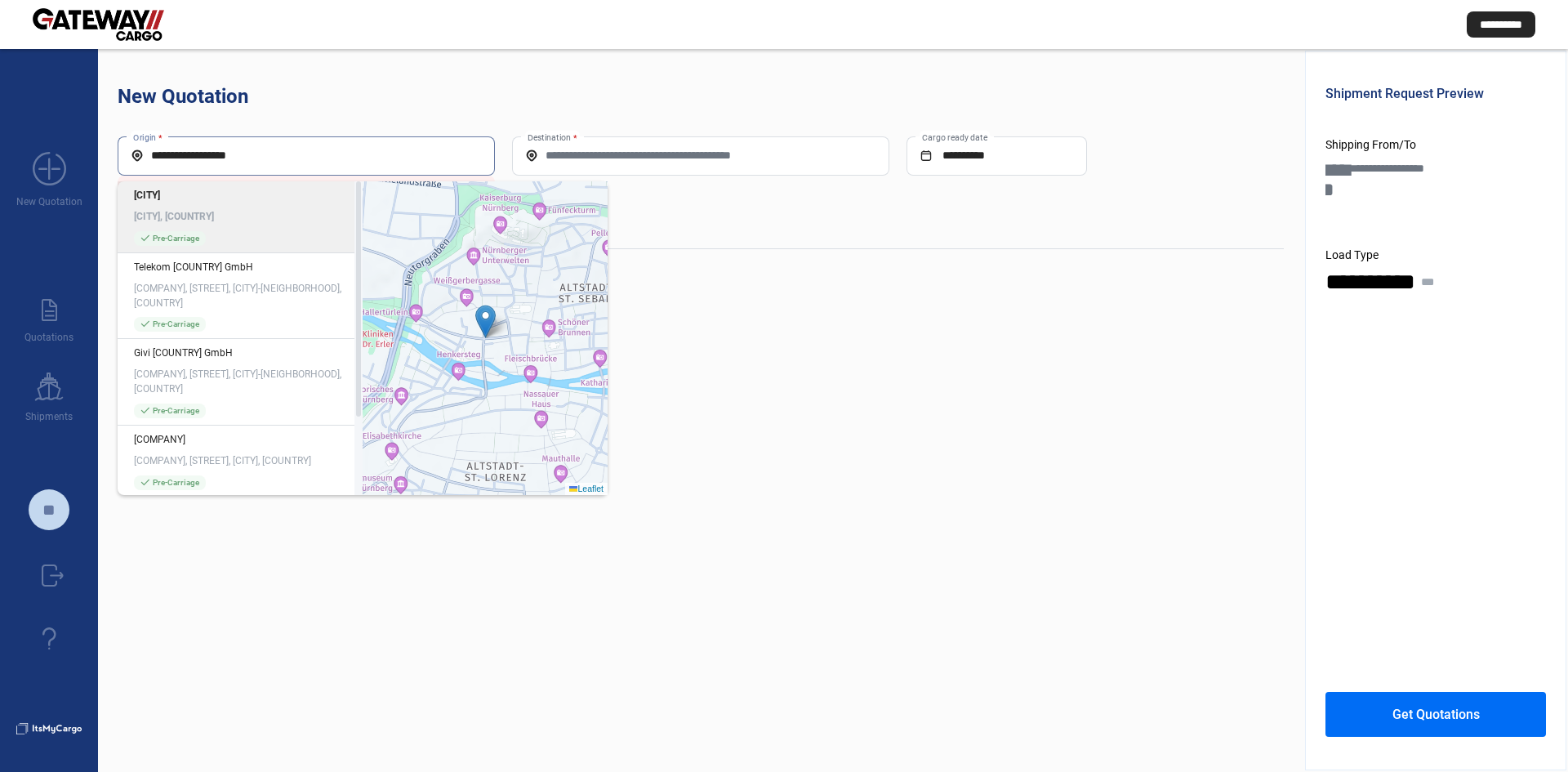 click on "Destination *" at bounding box center (701, 155) 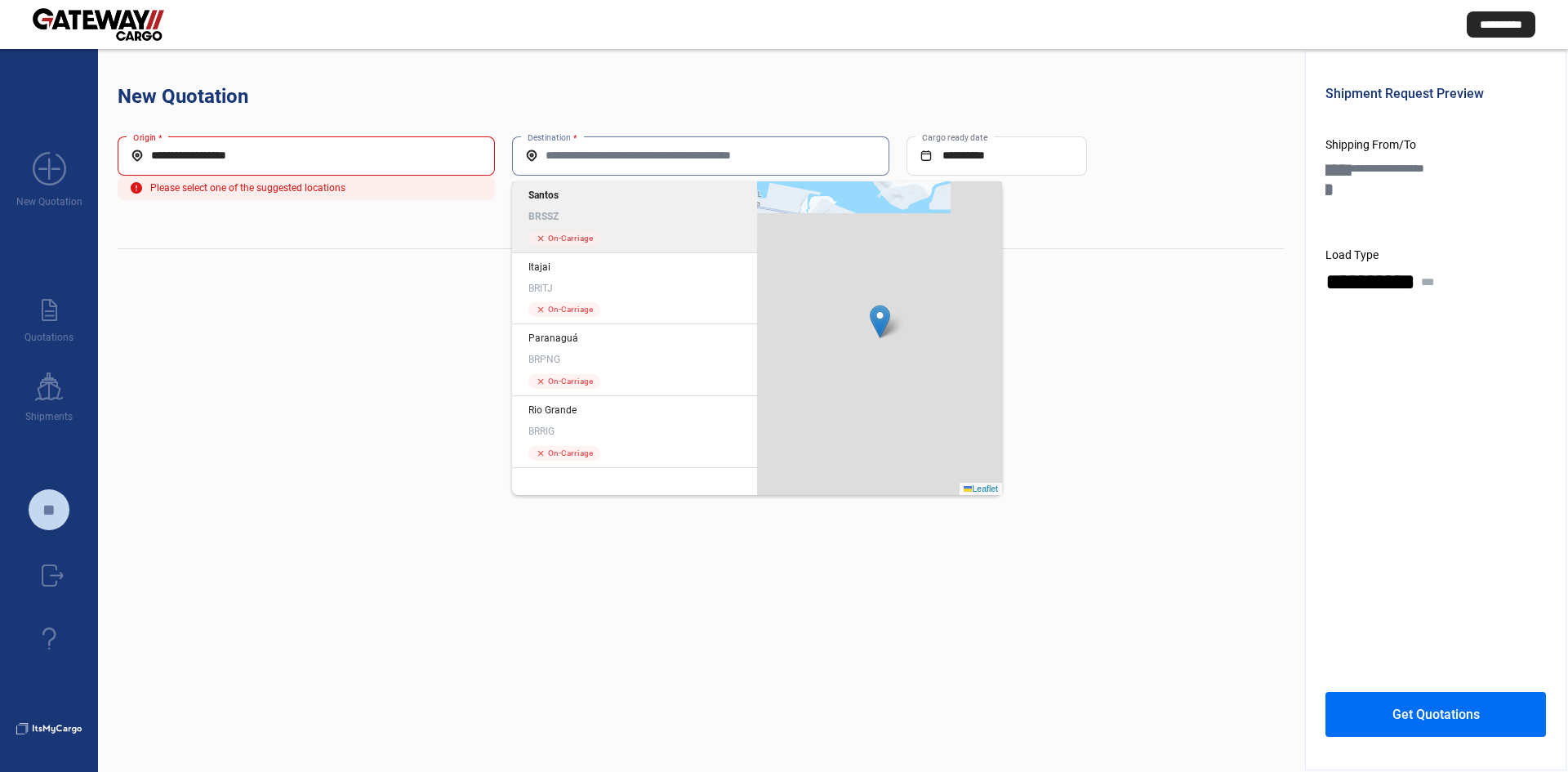 click on "**********" at bounding box center (306, 155) 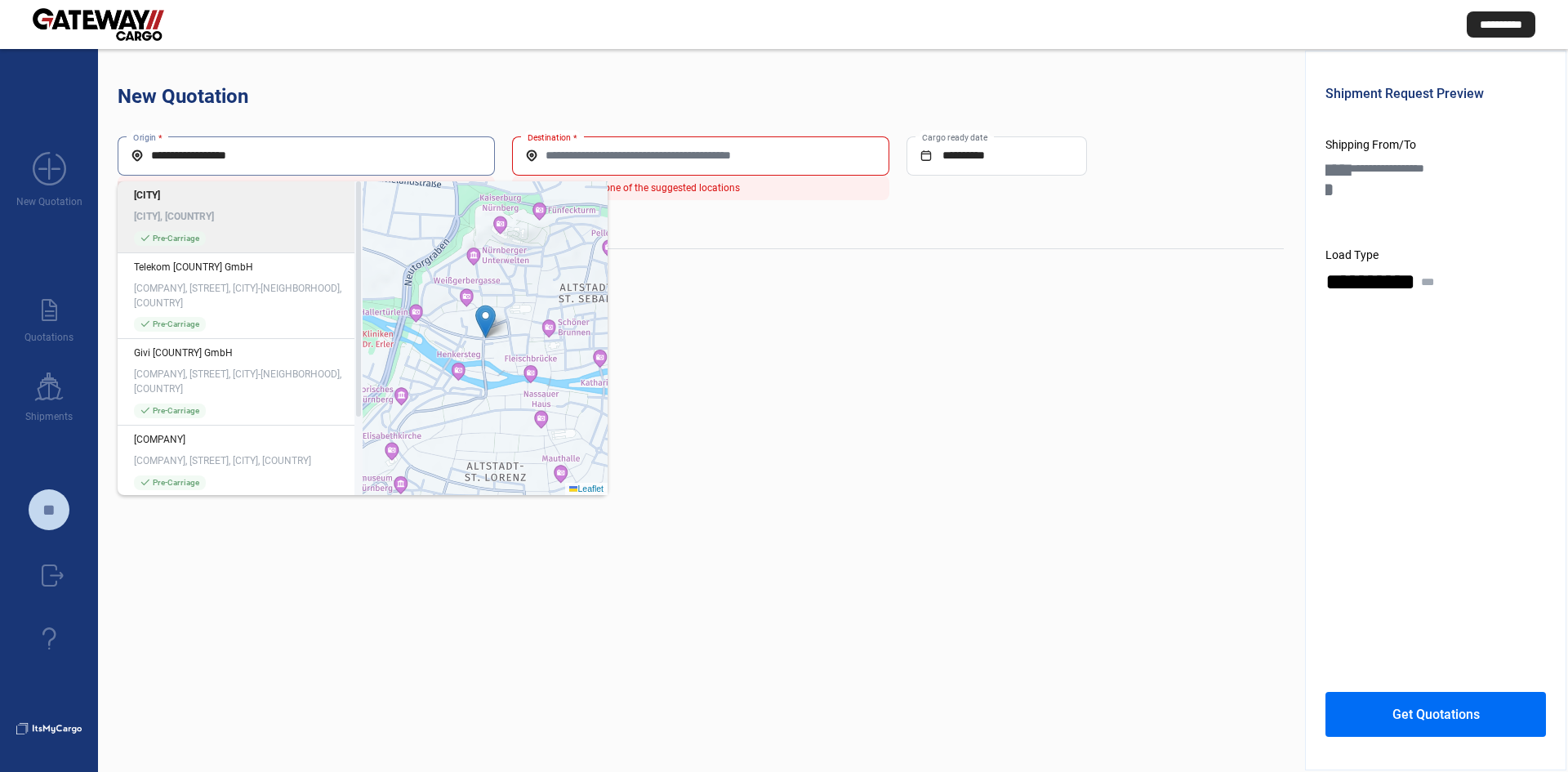 click on "Nuremberg, Germany" 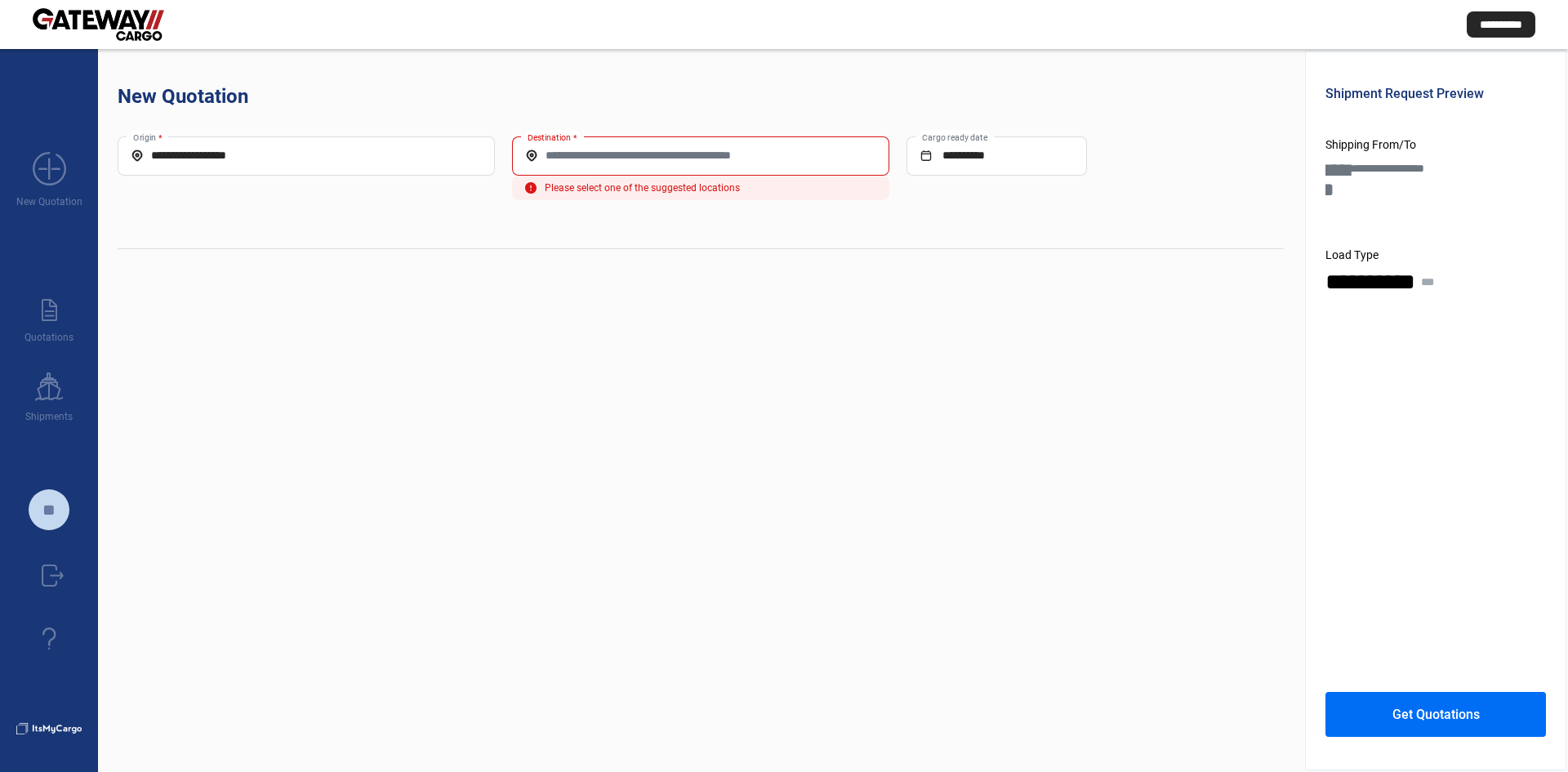 click on "Destination *" 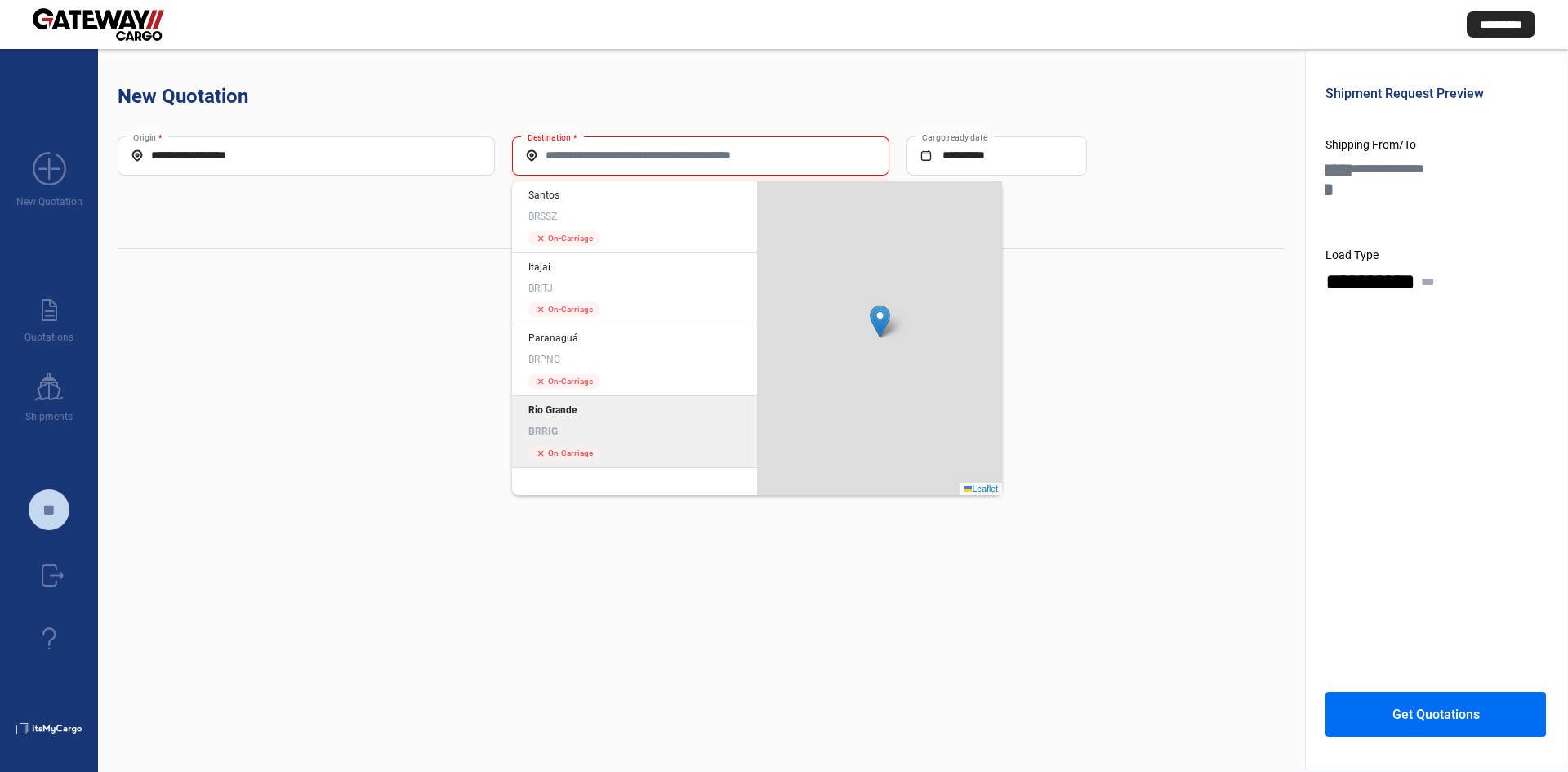 click on "Rio Grande" 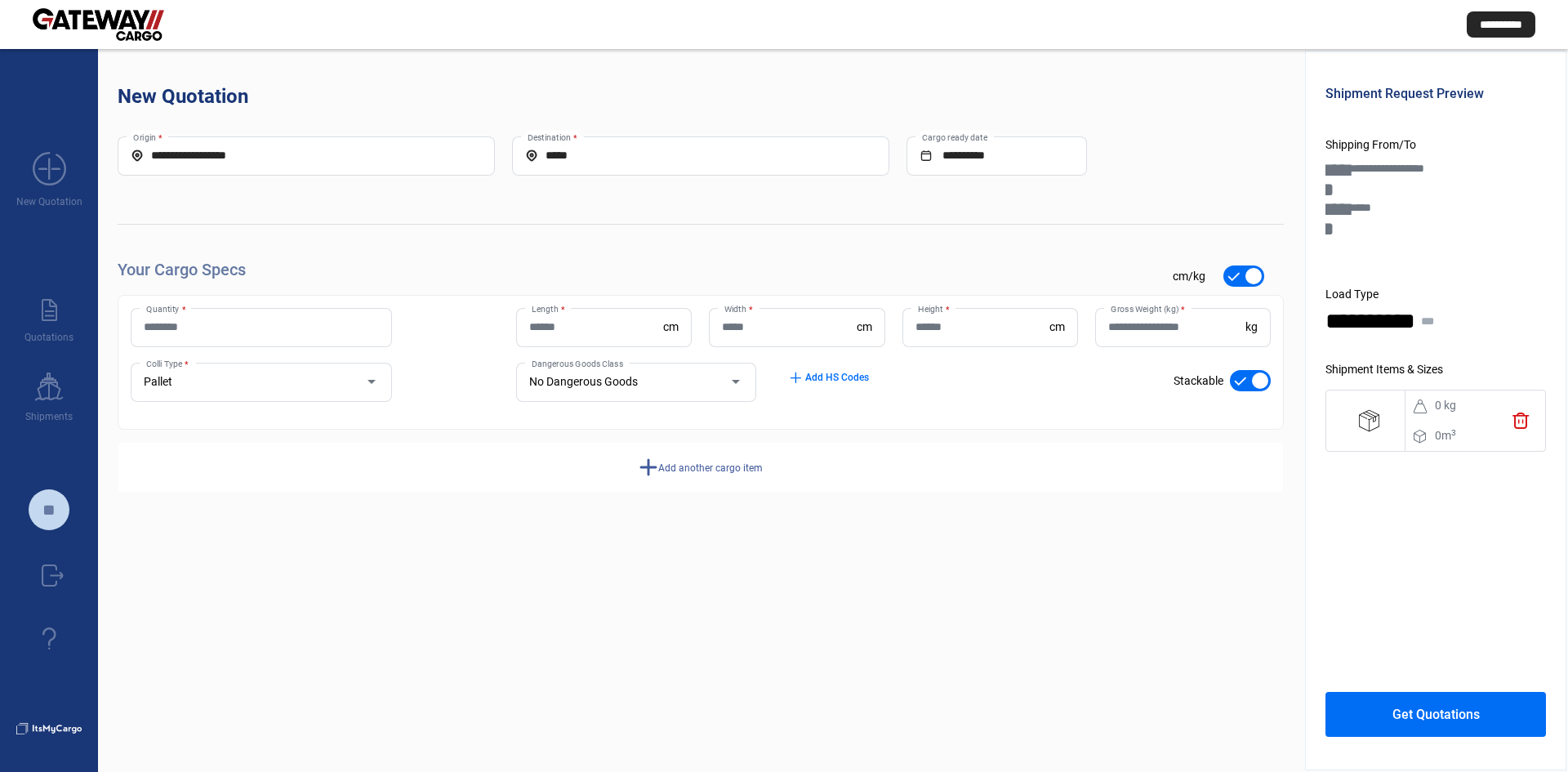 click on "Quantity *" at bounding box center [261, 327] 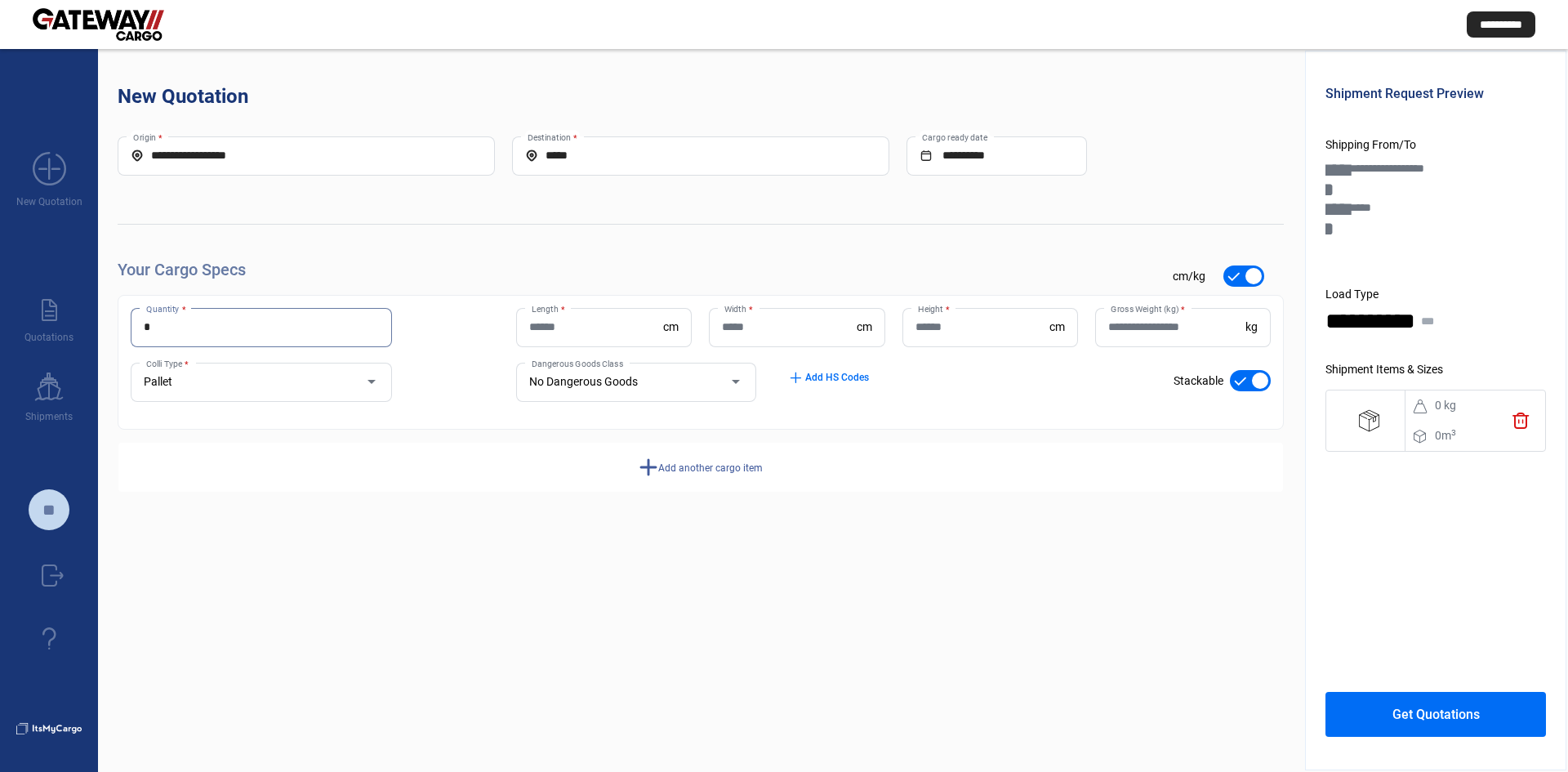 type on "*" 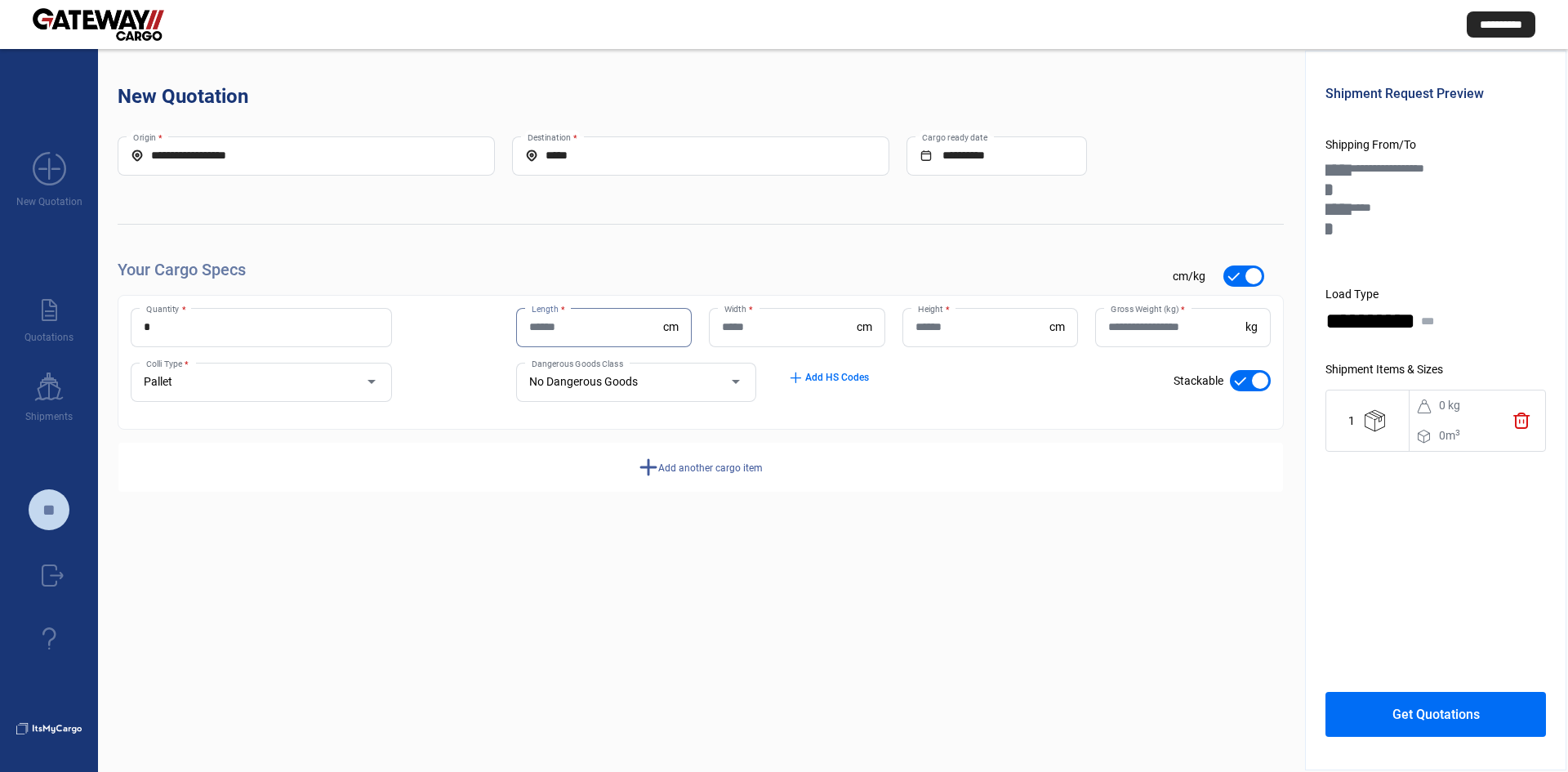 type on "*" 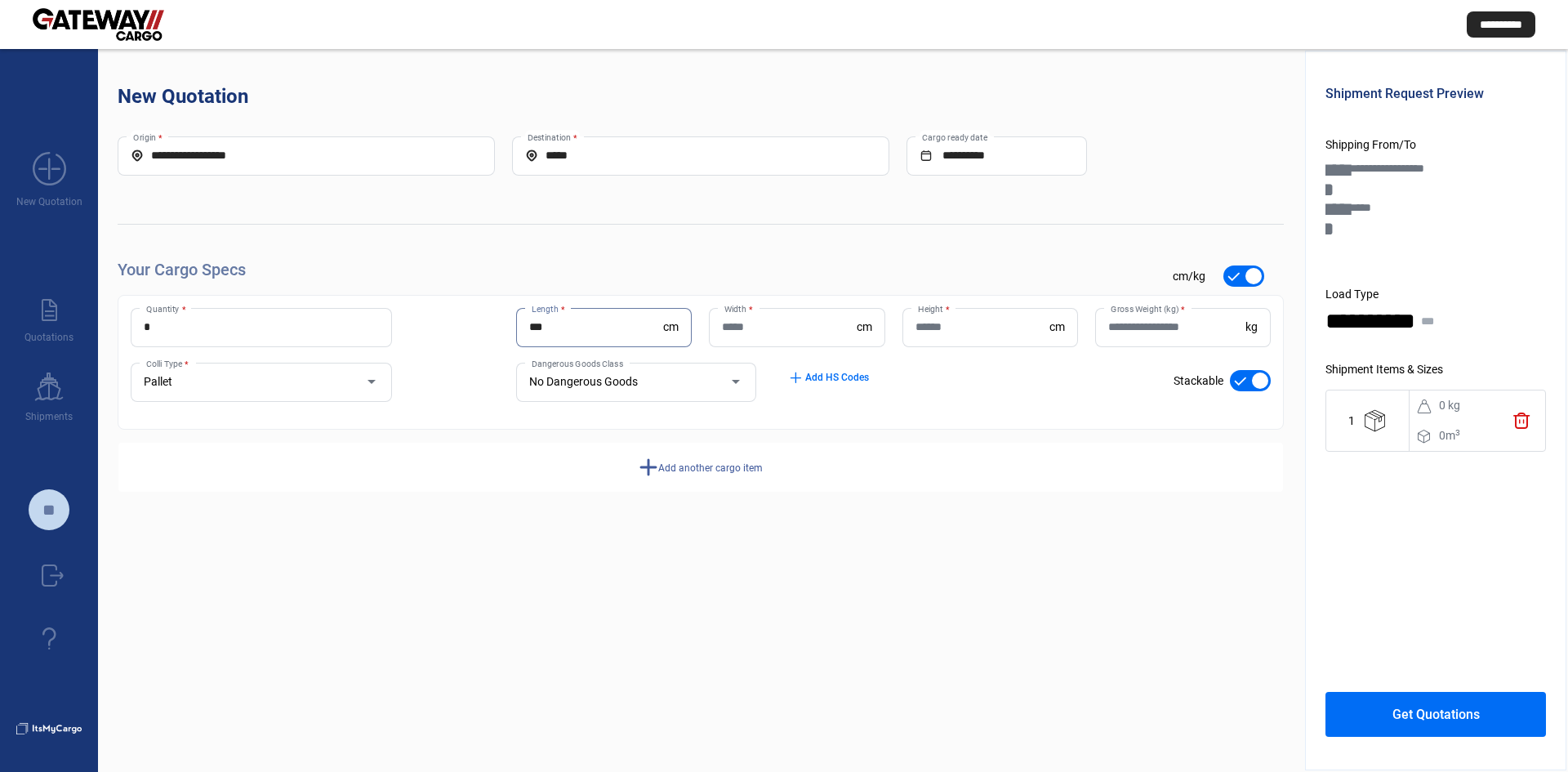 type on "***" 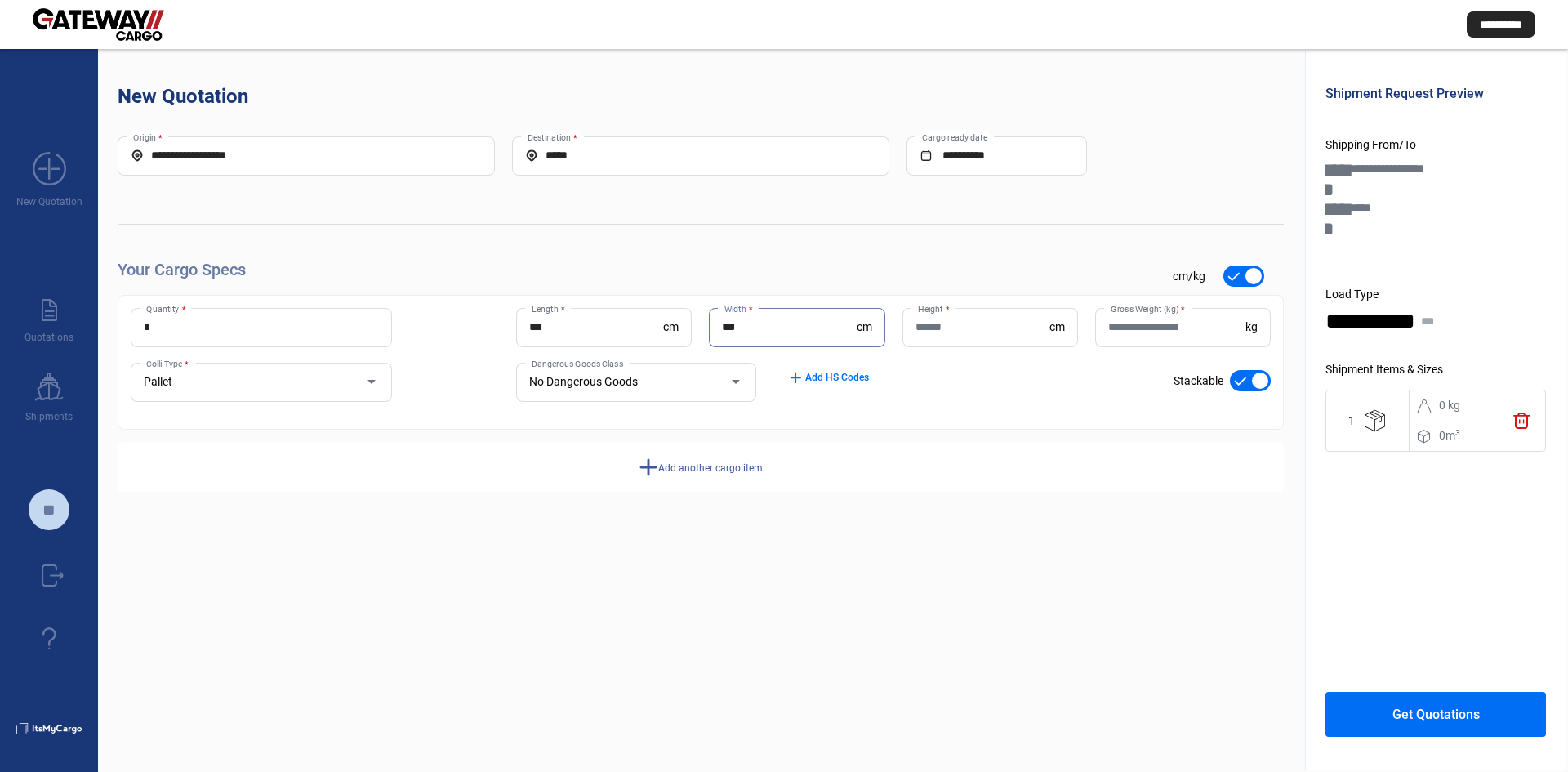 type on "***" 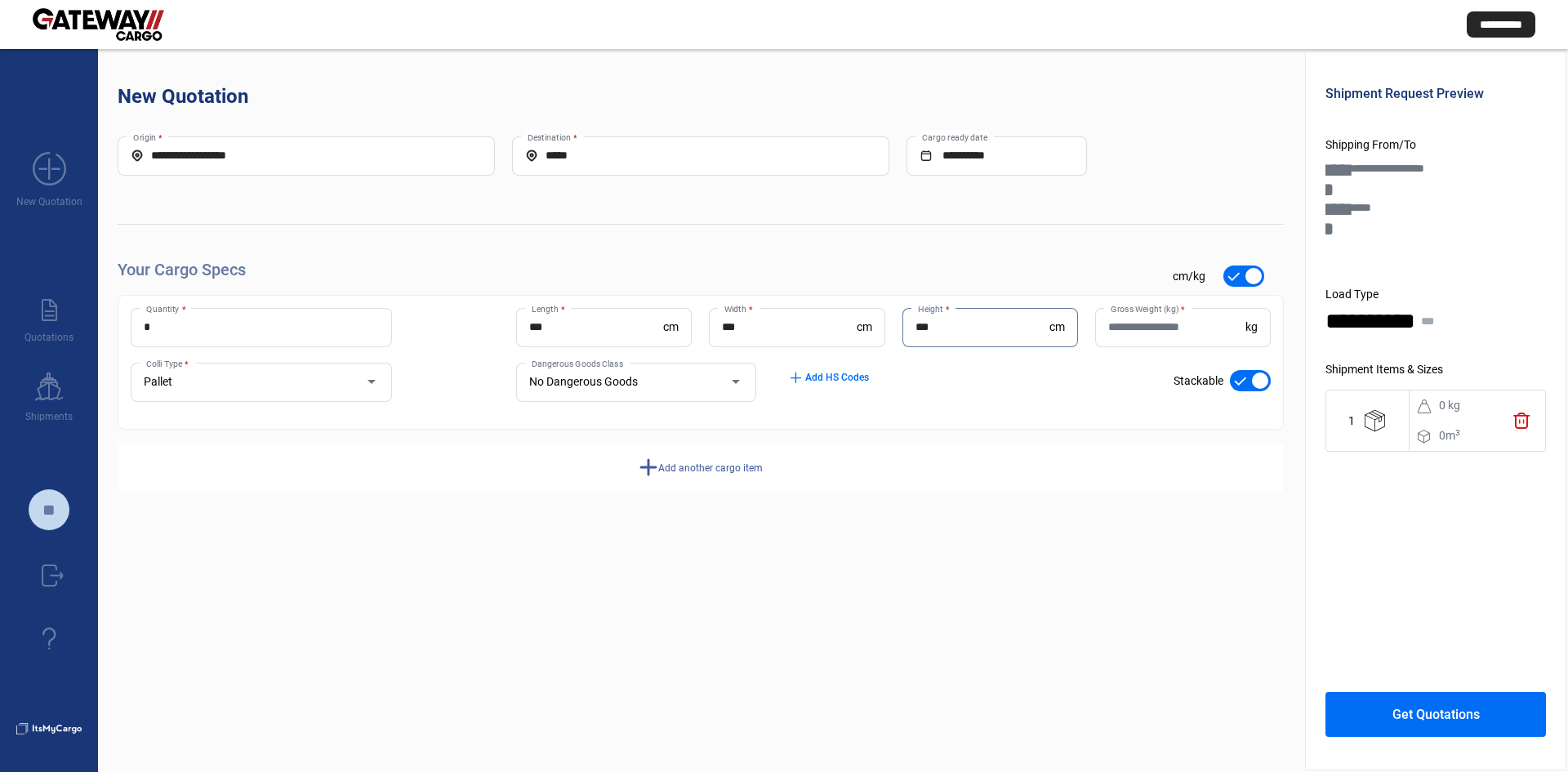 type on "***" 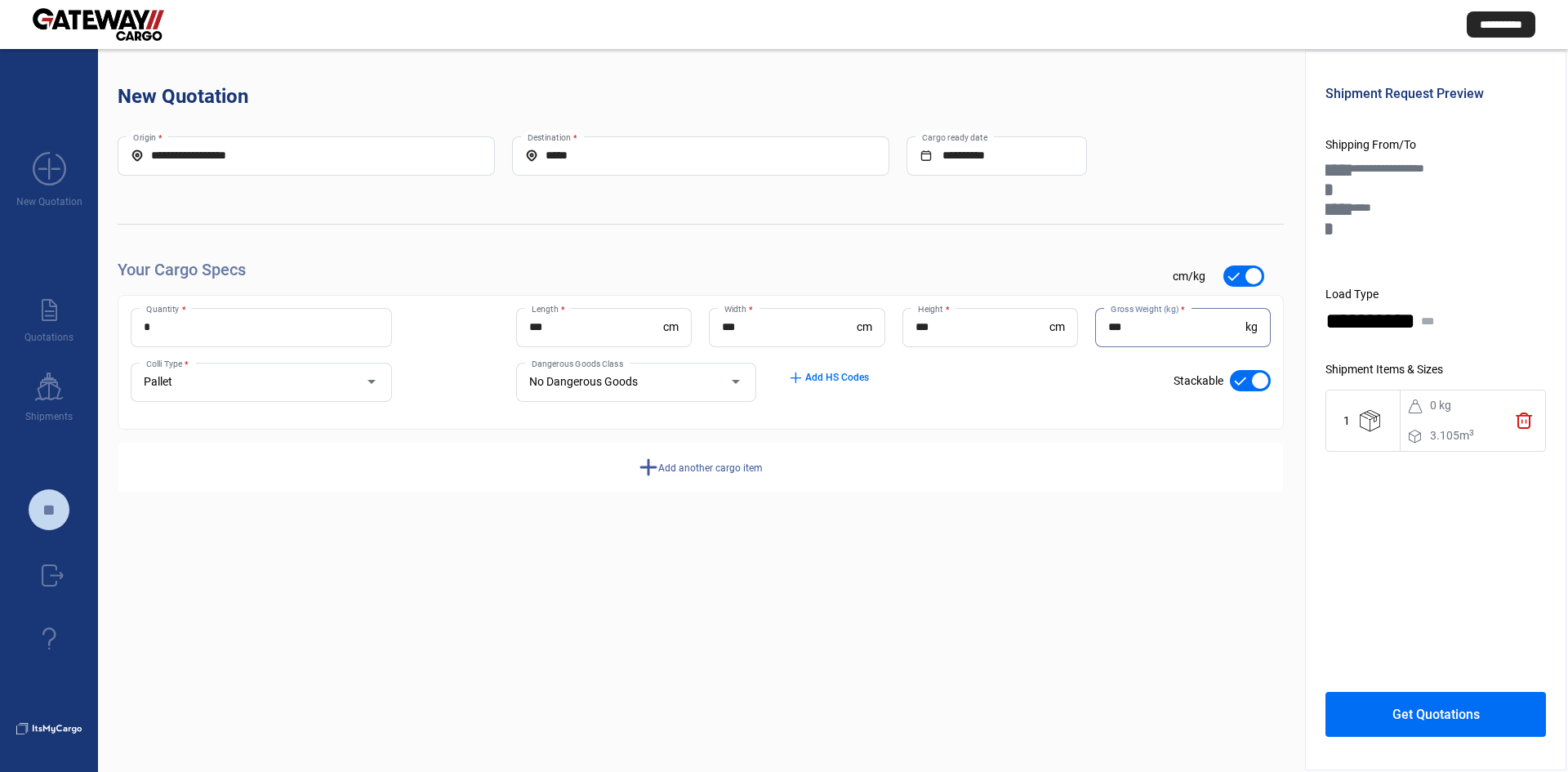 type on "***" 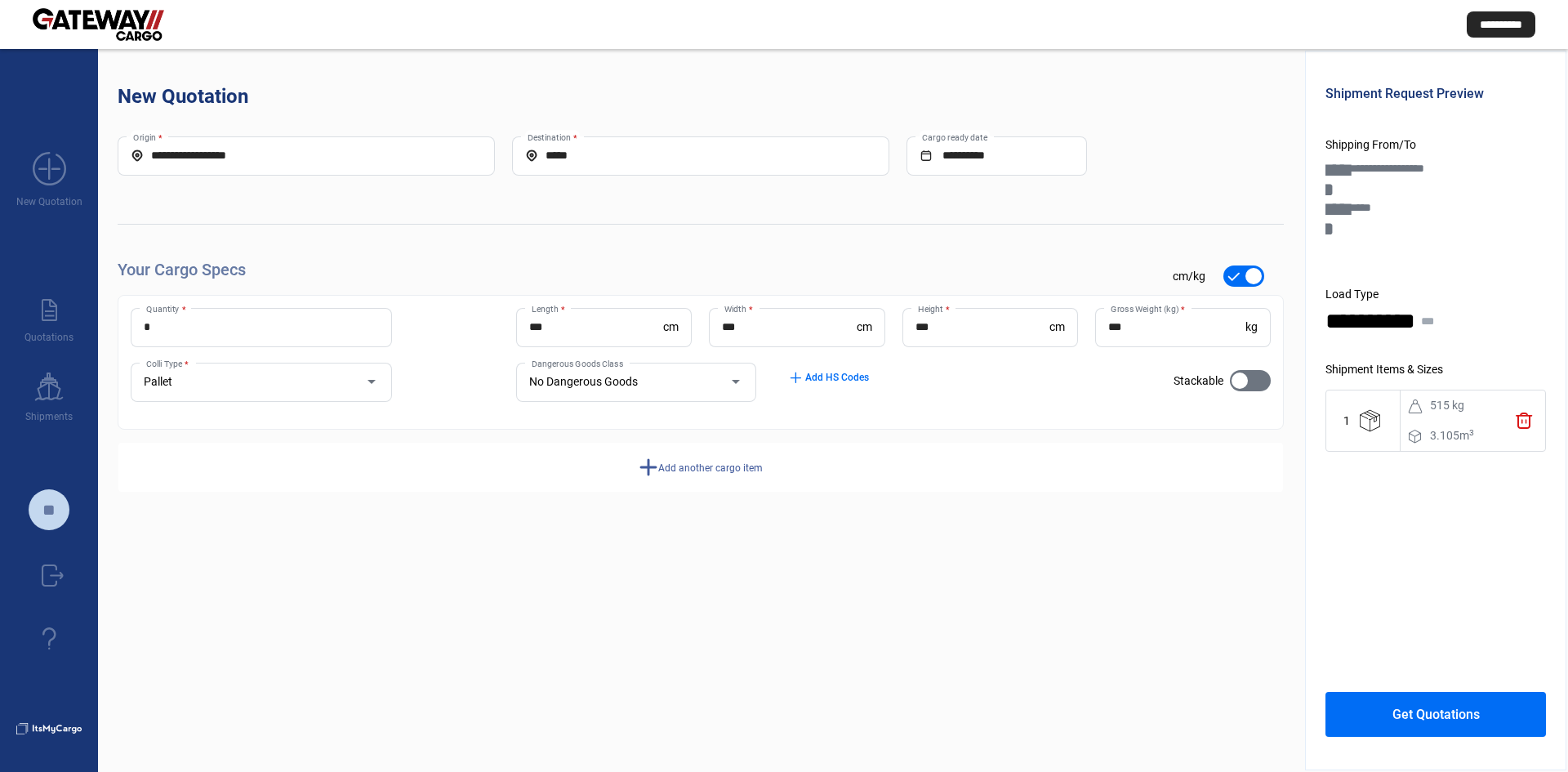 click on "Get Quotations" 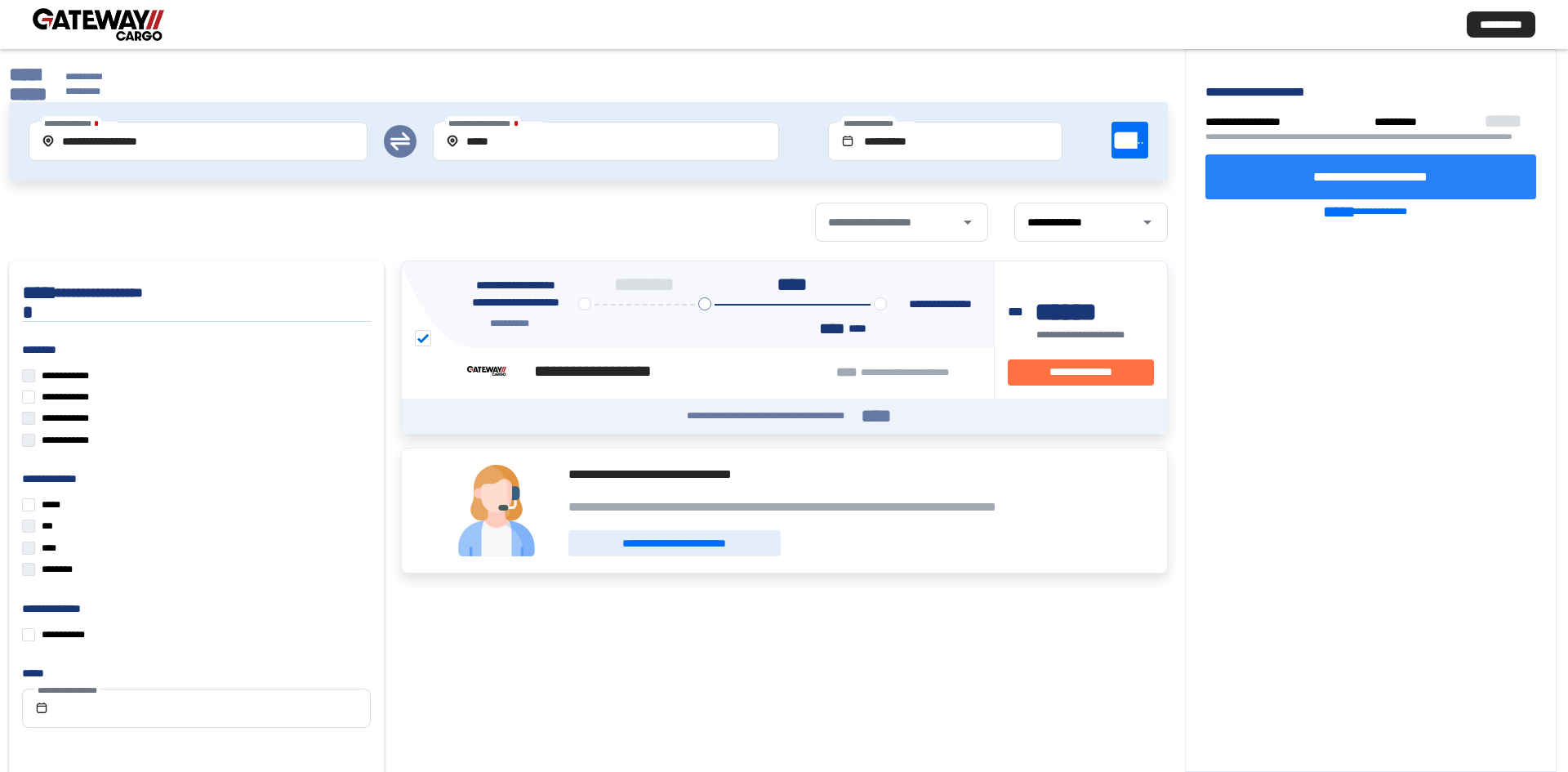 click on "**********" 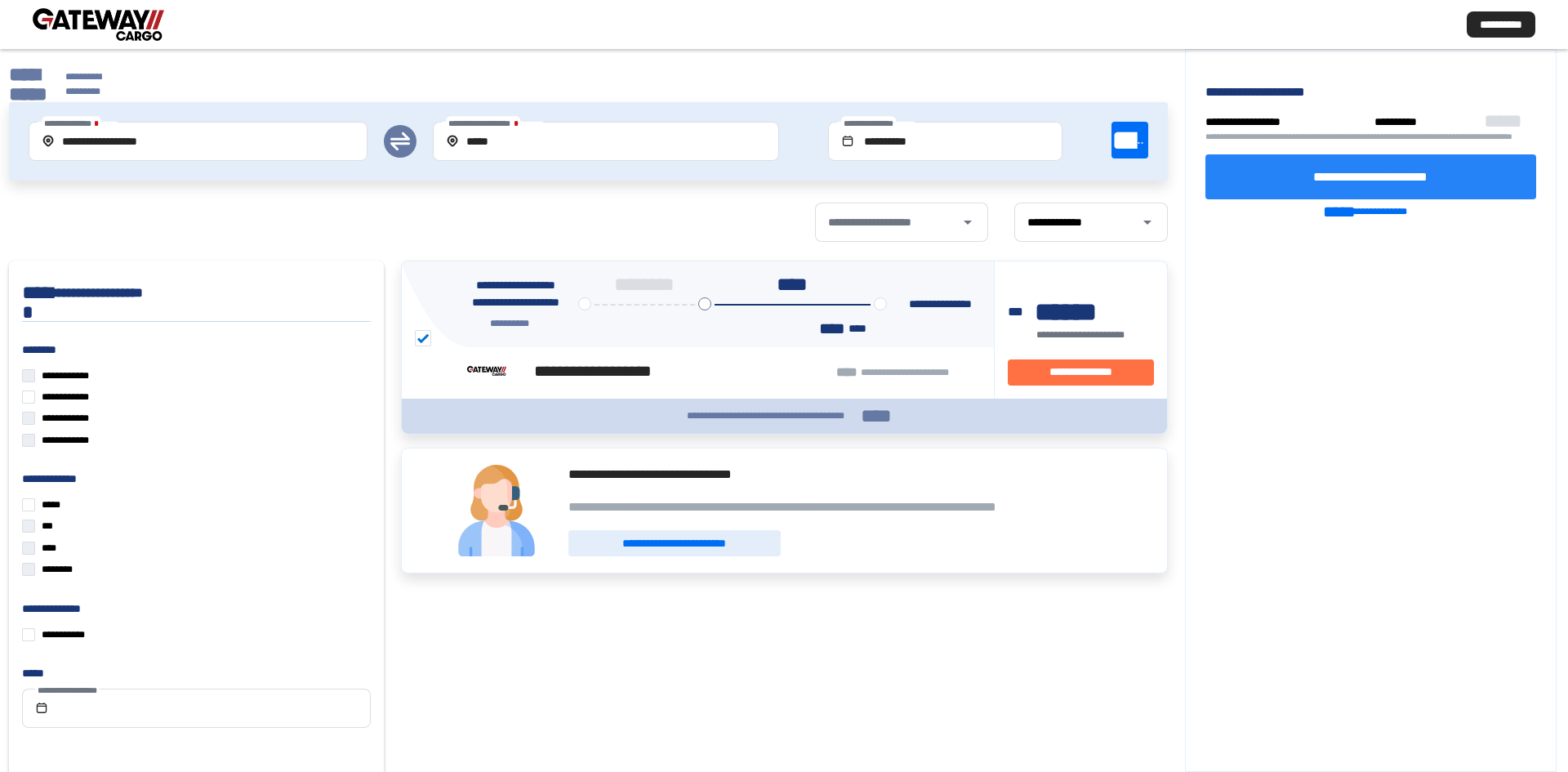 click on "****" 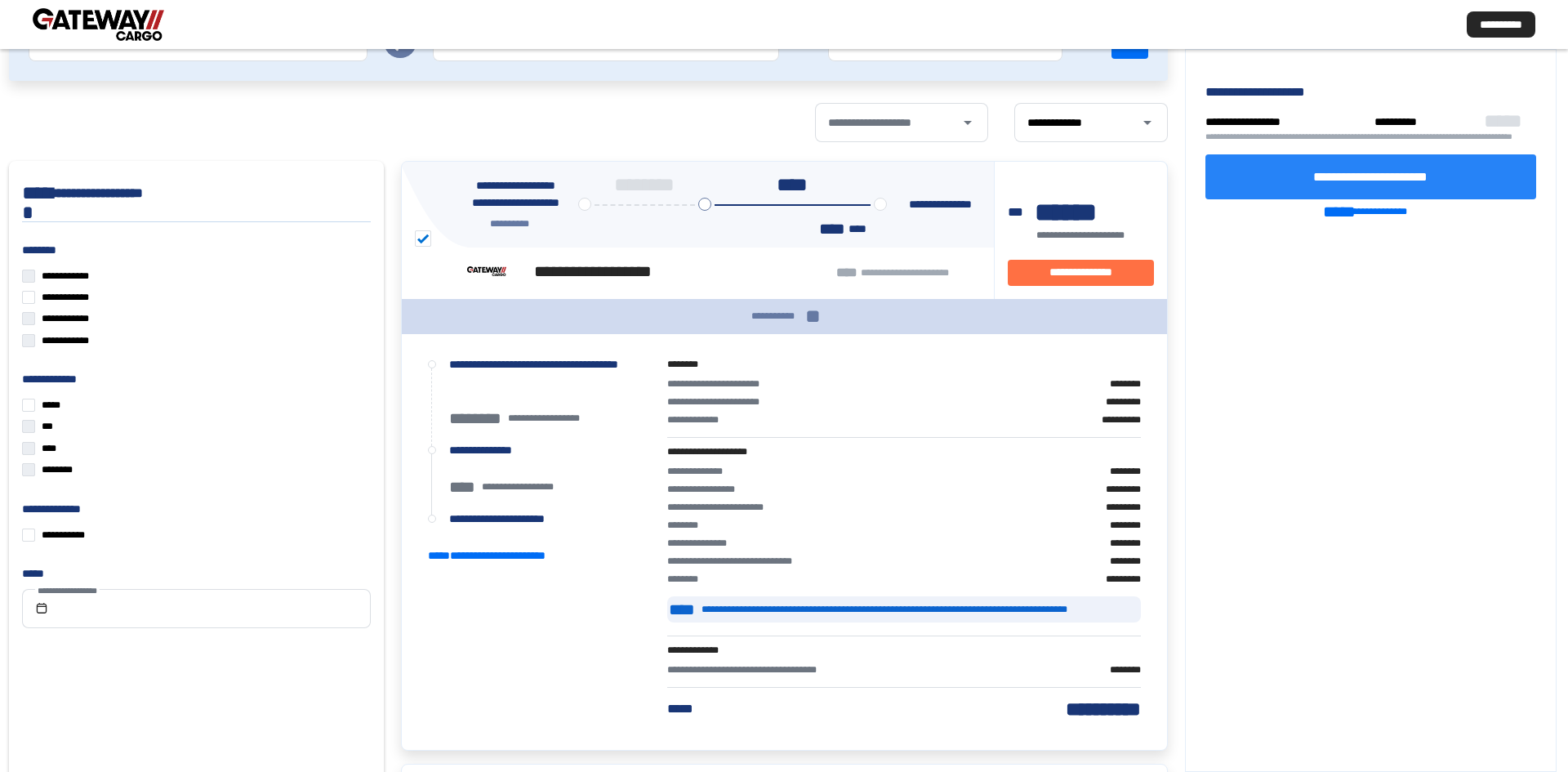 scroll, scrollTop: 0, scrollLeft: 0, axis: both 